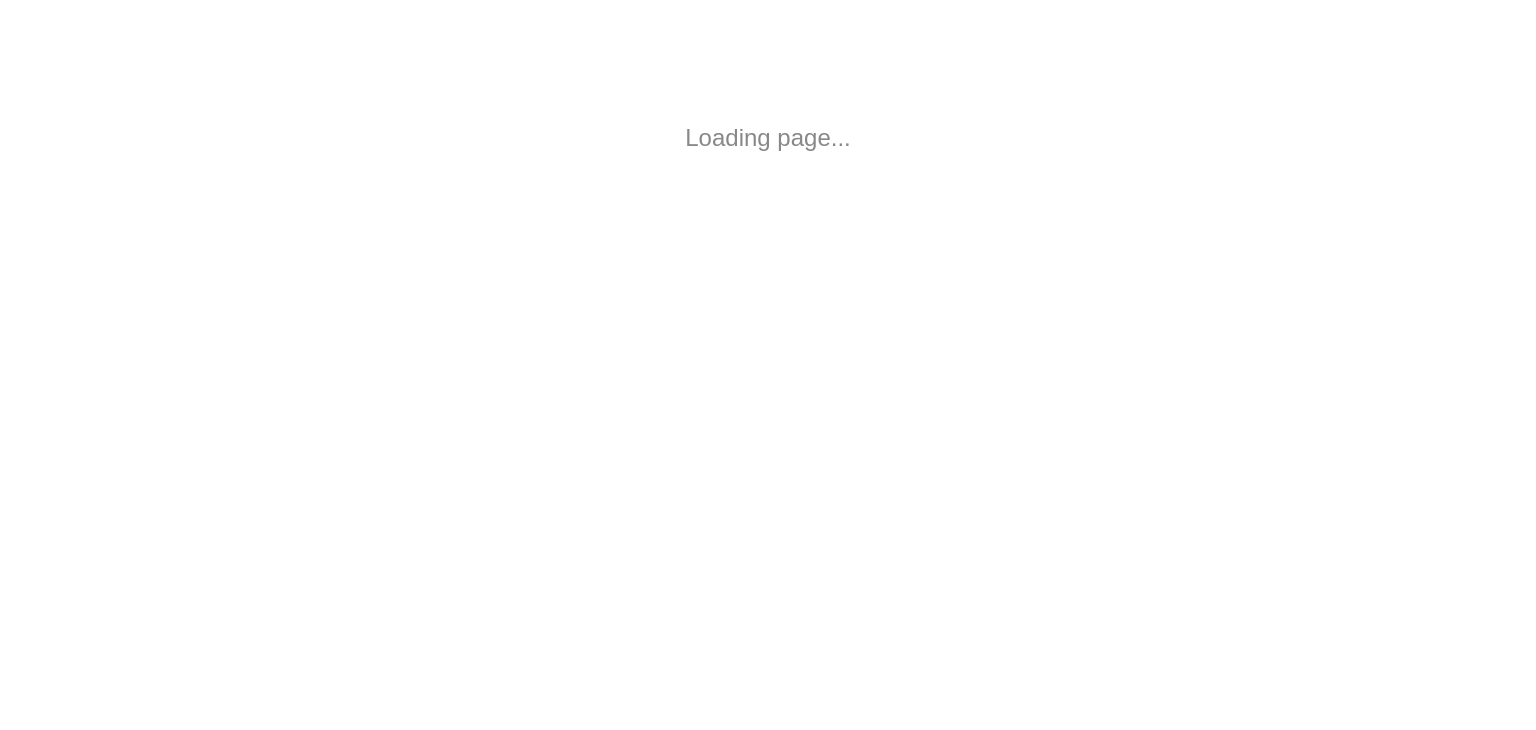 scroll, scrollTop: 0, scrollLeft: 0, axis: both 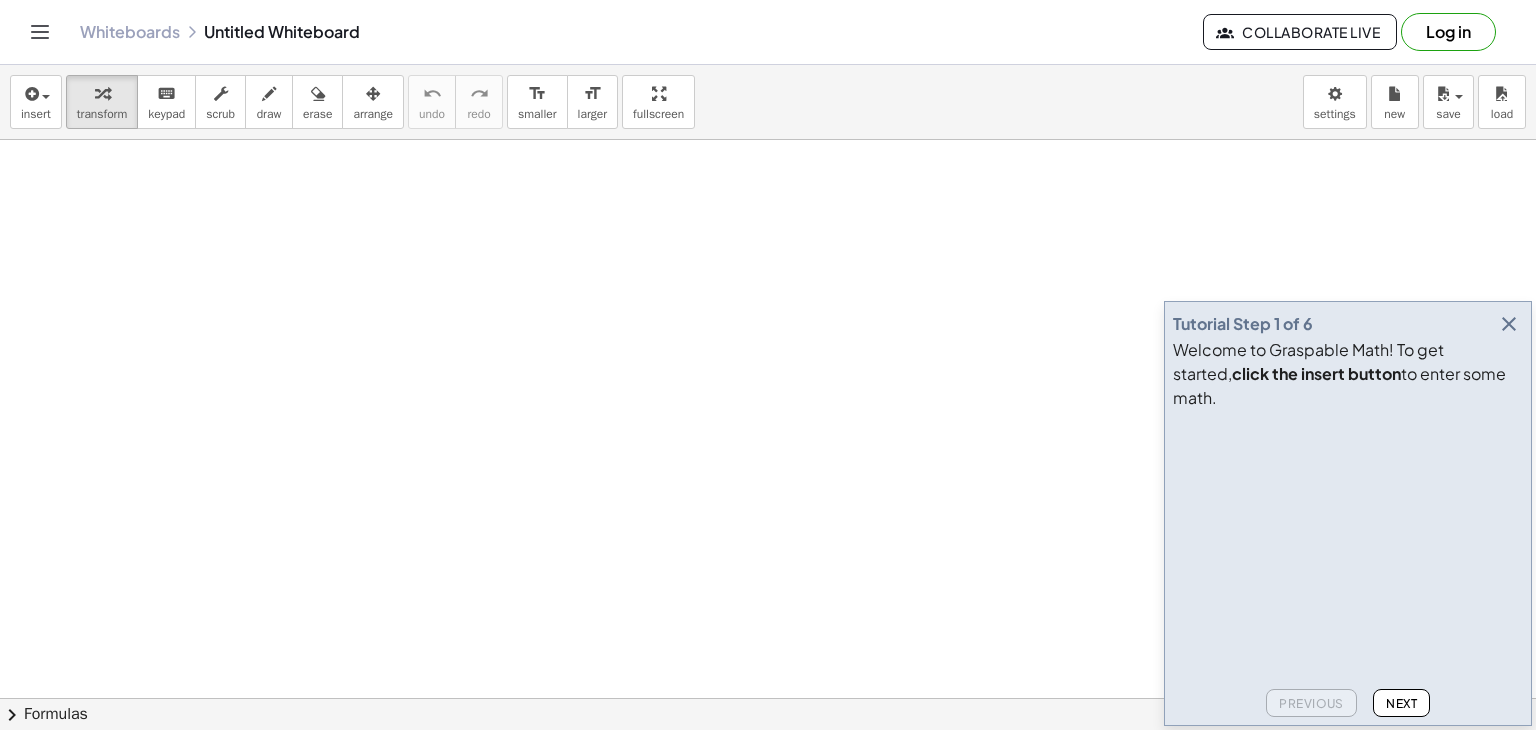 click at bounding box center (768, 763) 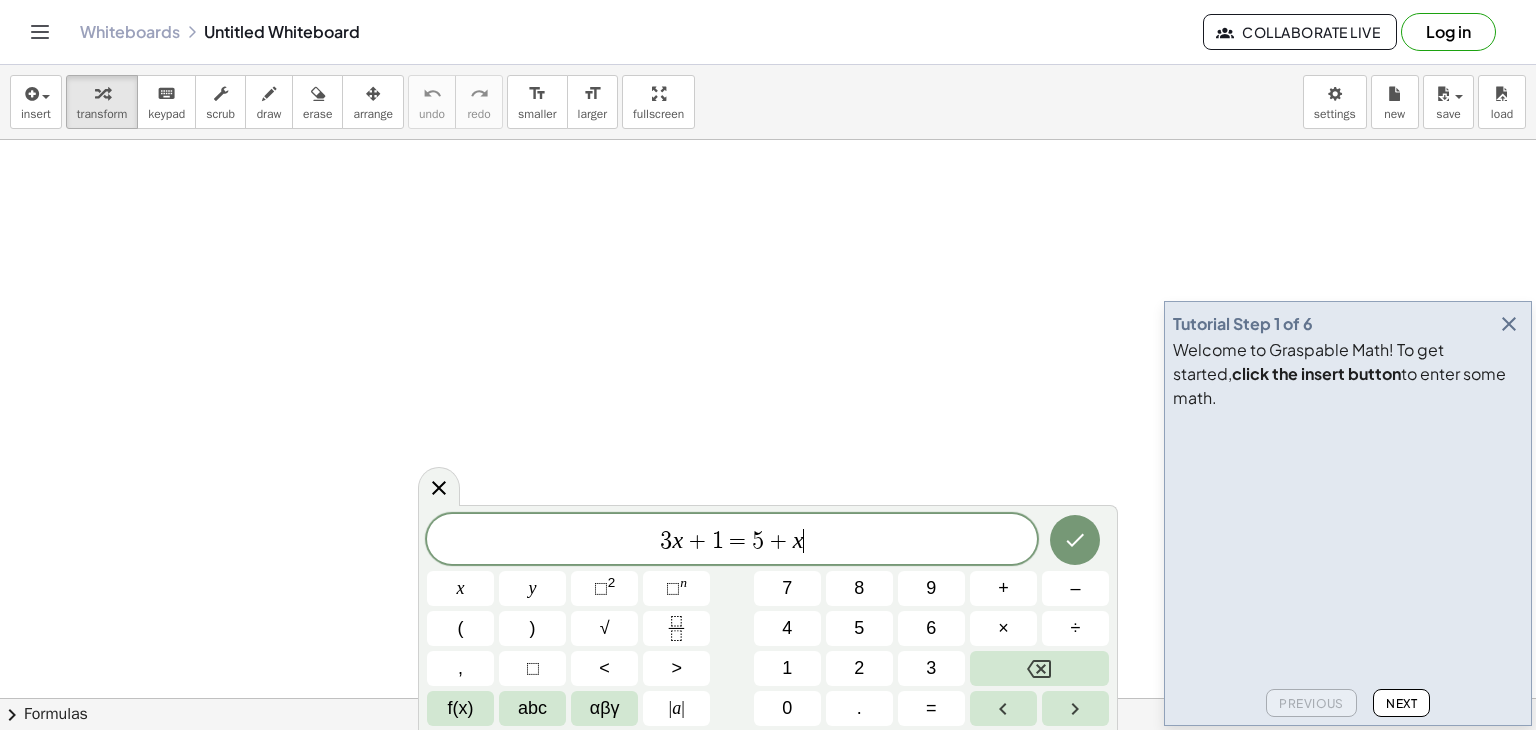 click at bounding box center [1509, 324] 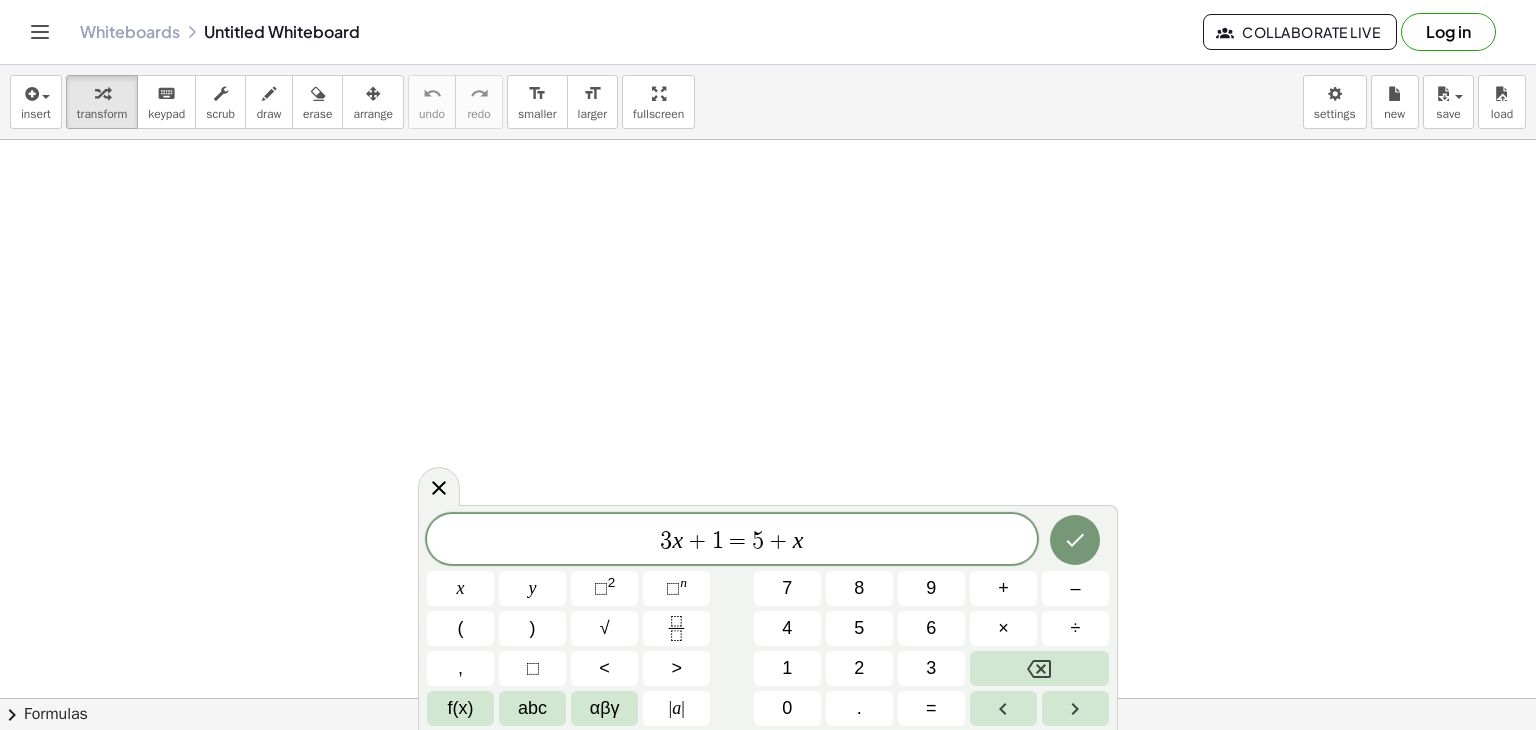 click on "3 x + 1 = 5 + x" at bounding box center [732, 541] 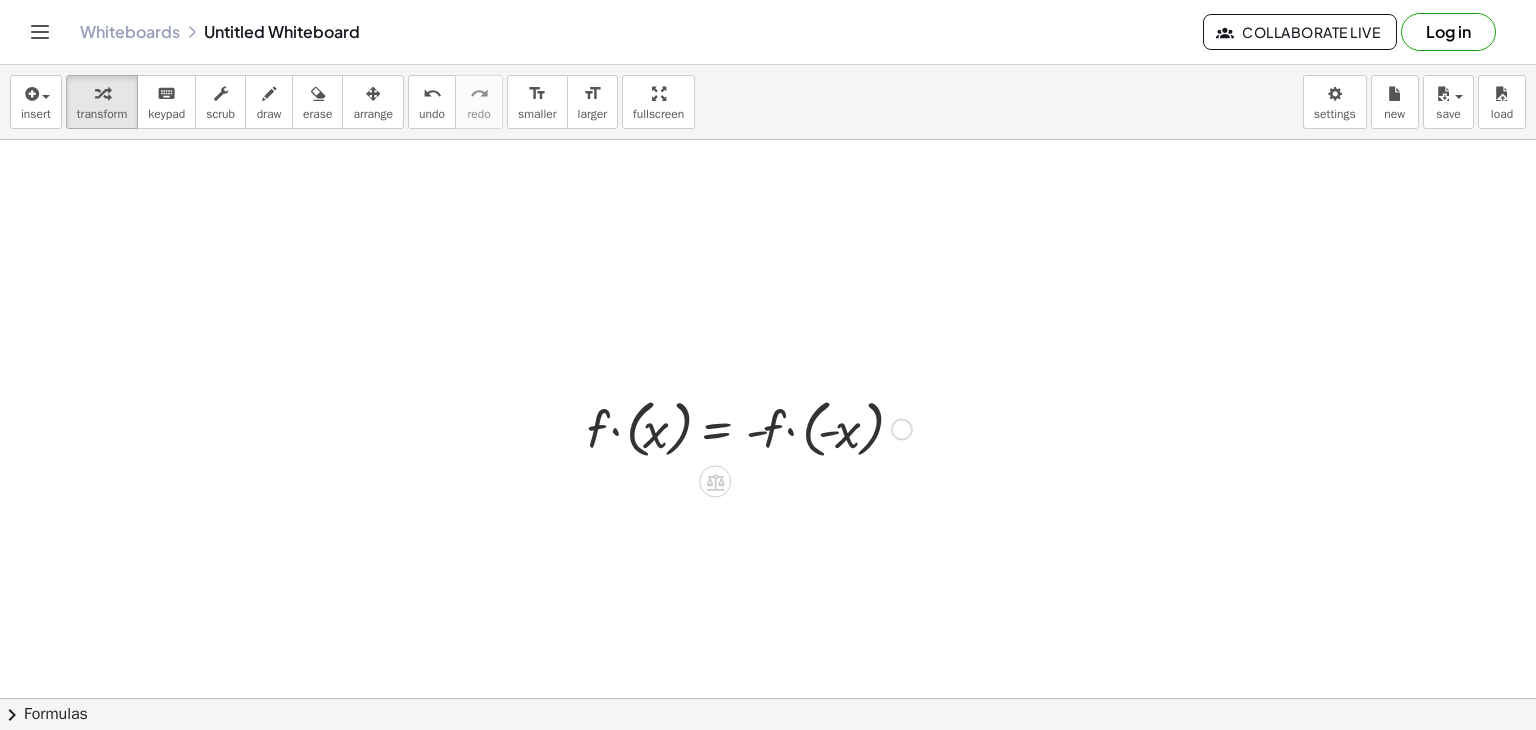 scroll, scrollTop: 86, scrollLeft: 0, axis: vertical 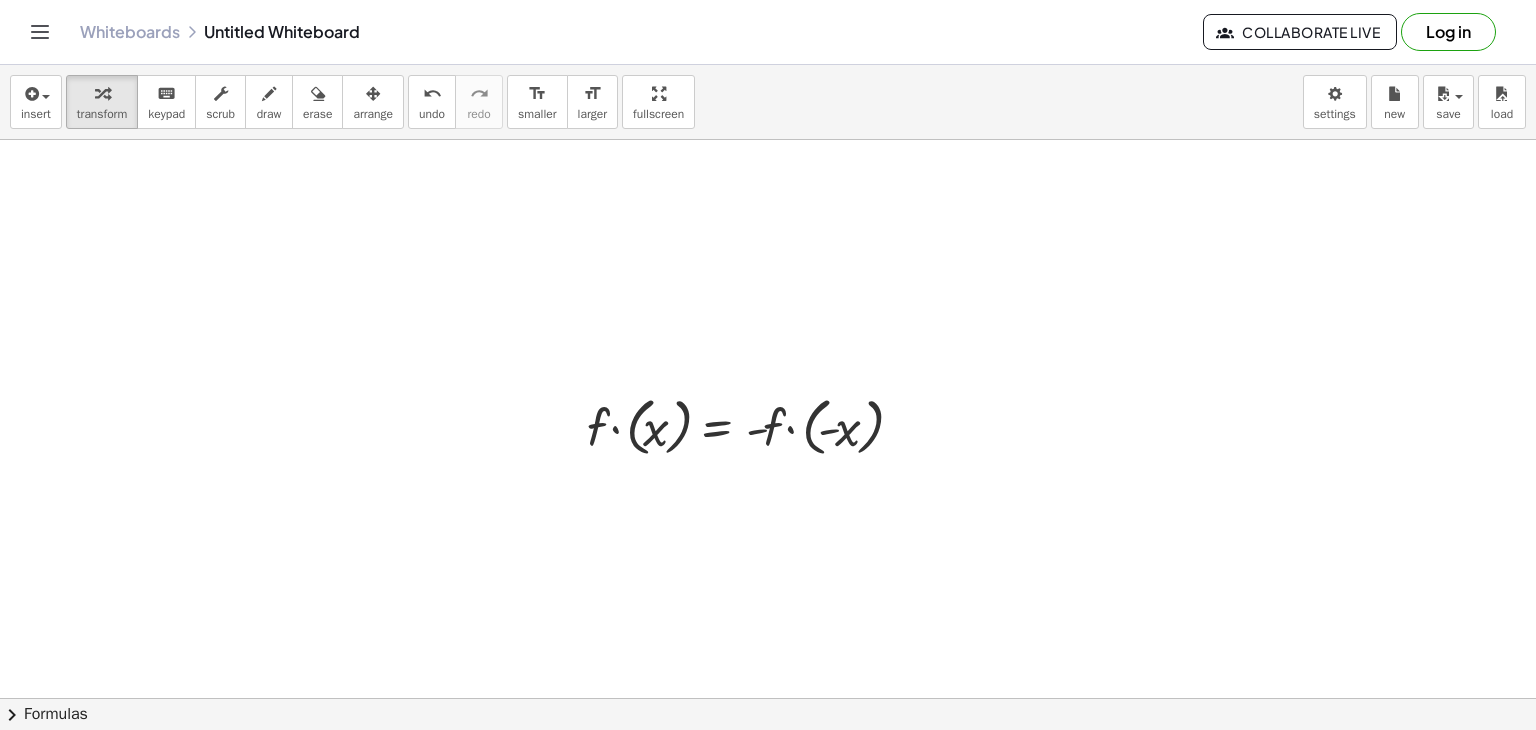 click at bounding box center [768, 677] 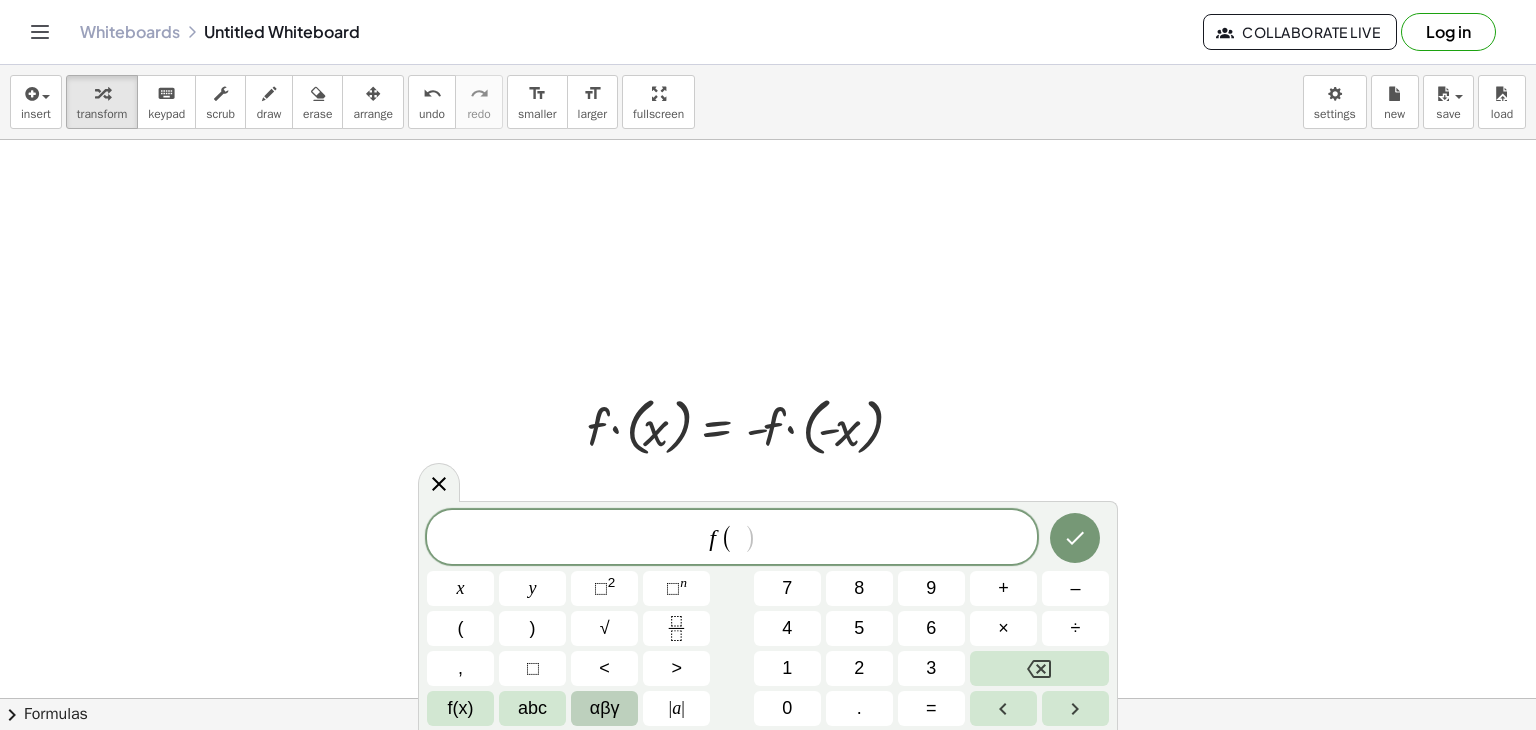click on "αβγ" at bounding box center (604, 708) 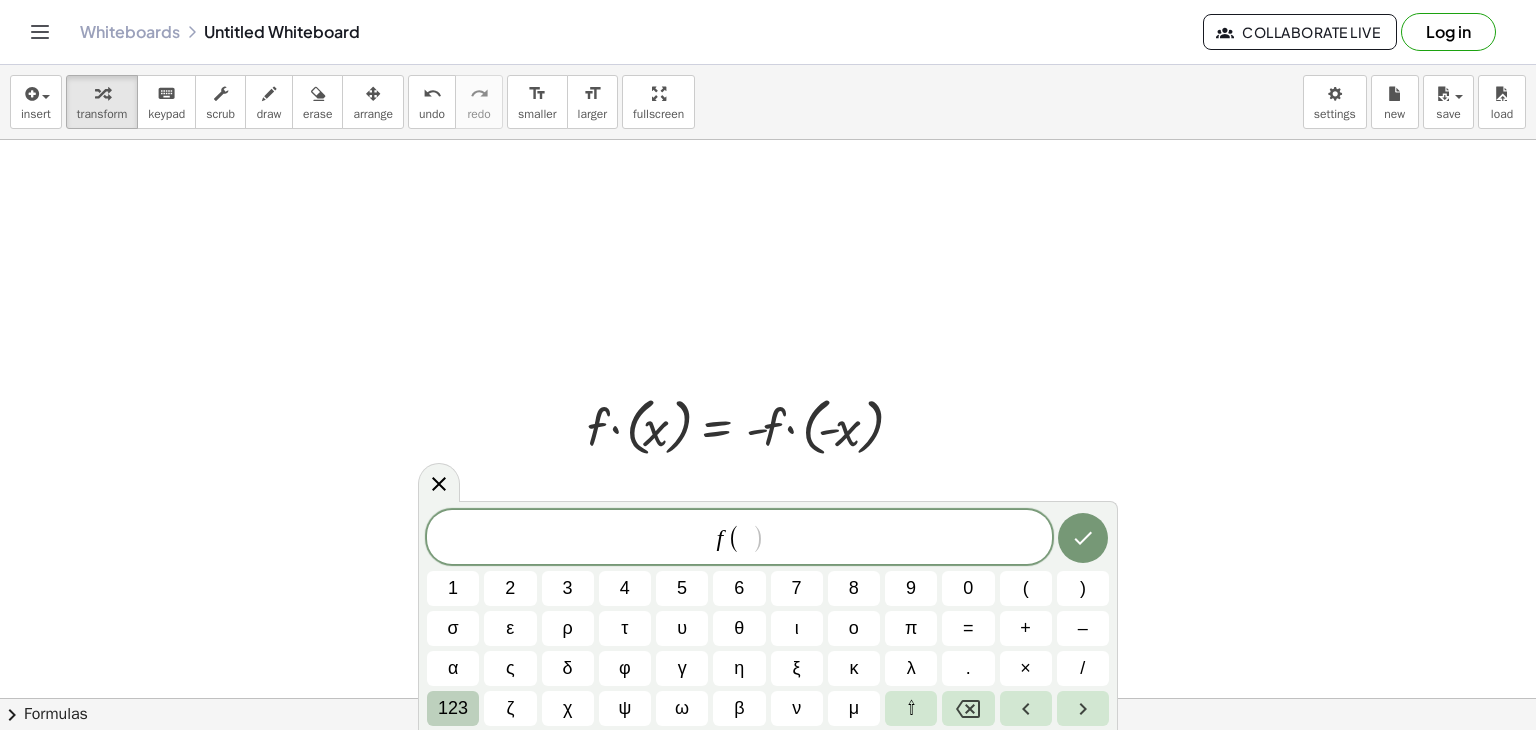 click on "123" at bounding box center (453, 708) 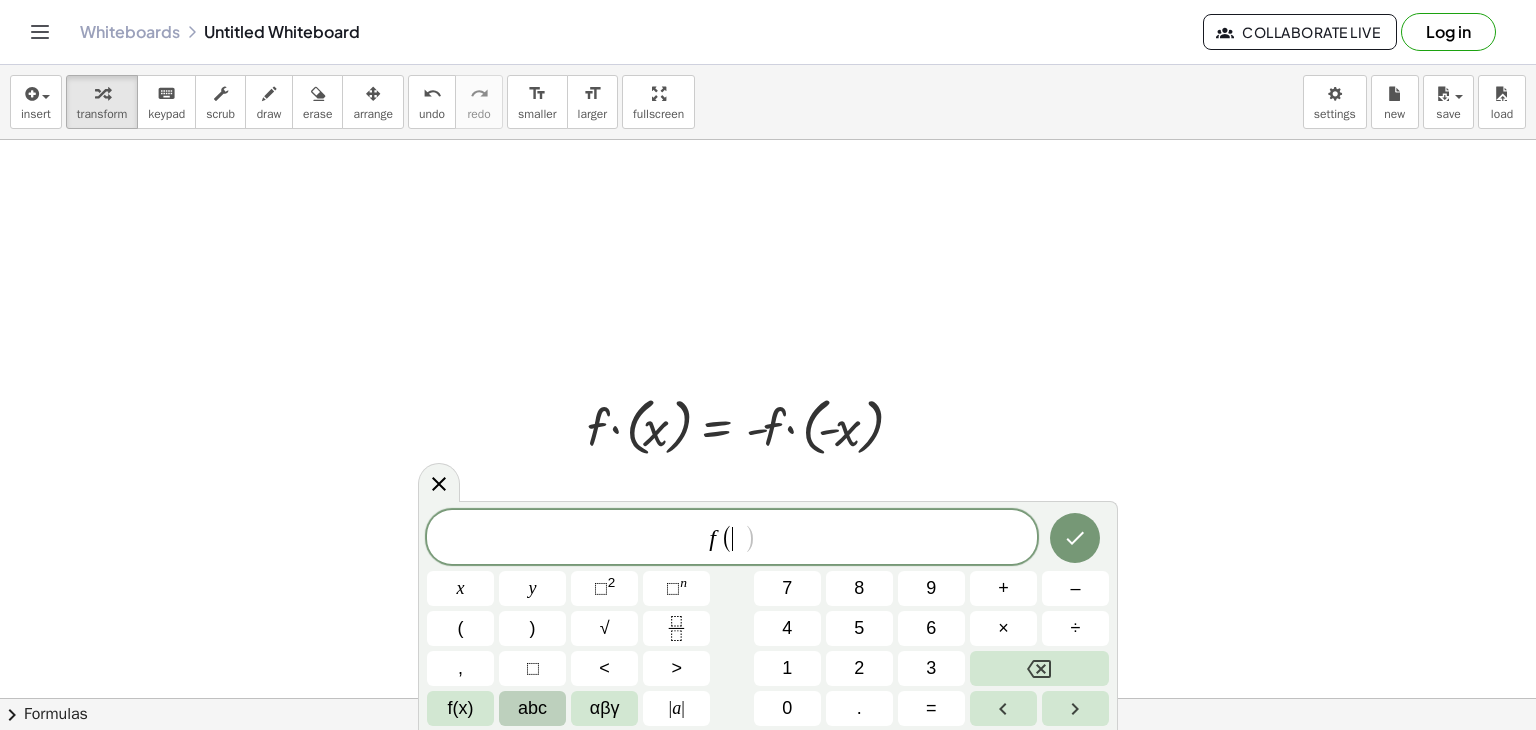 click on "abc" at bounding box center (532, 708) 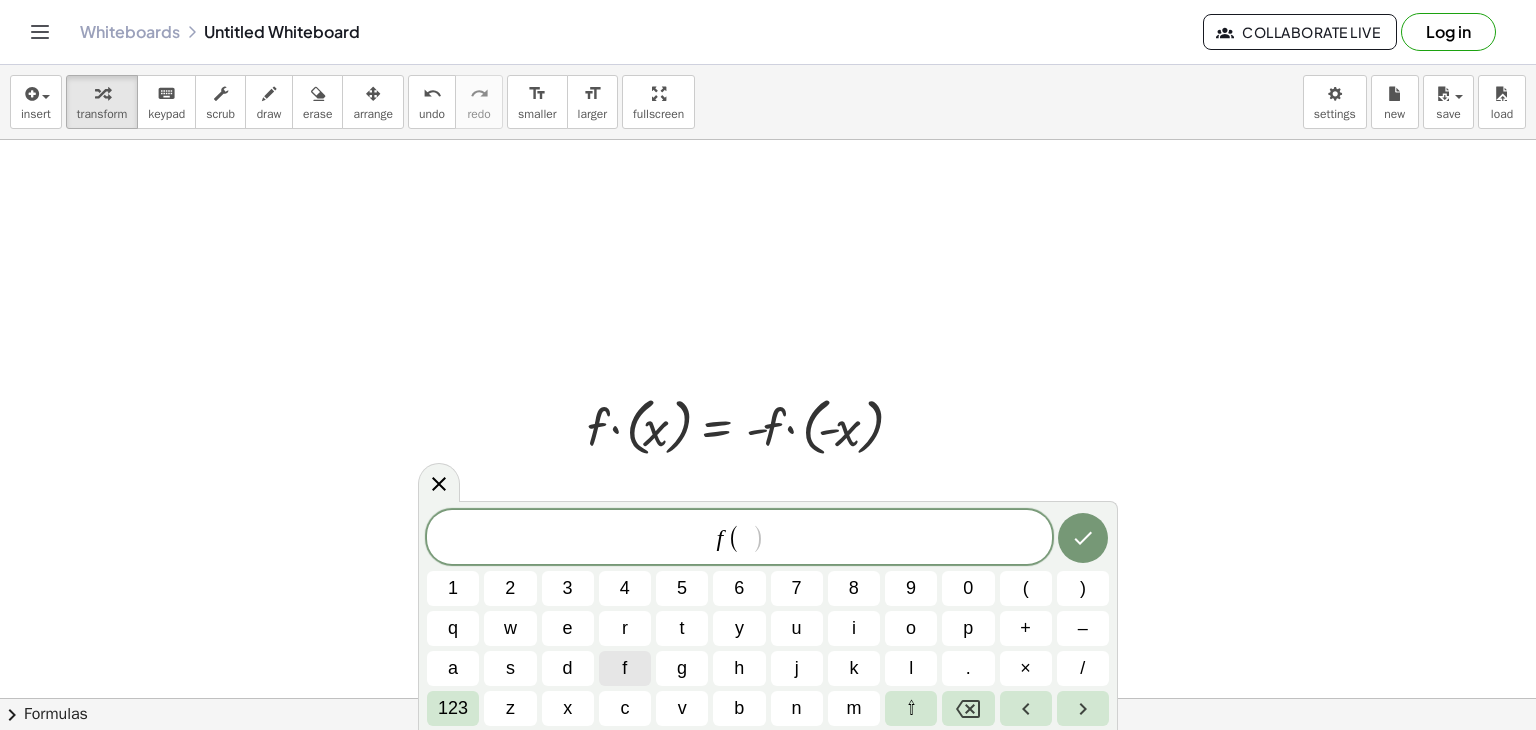 click on "z" at bounding box center [510, 708] 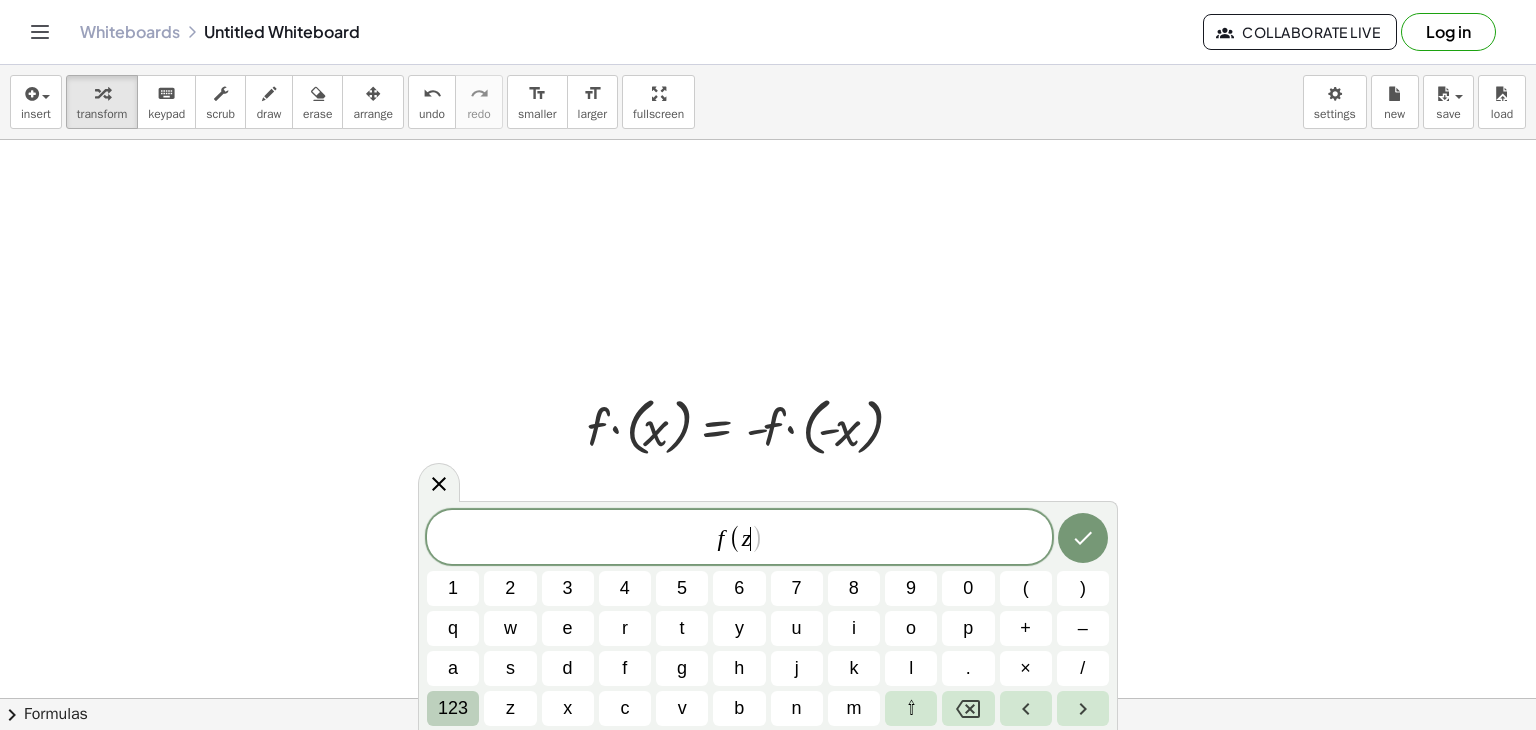 click on "123" at bounding box center (453, 708) 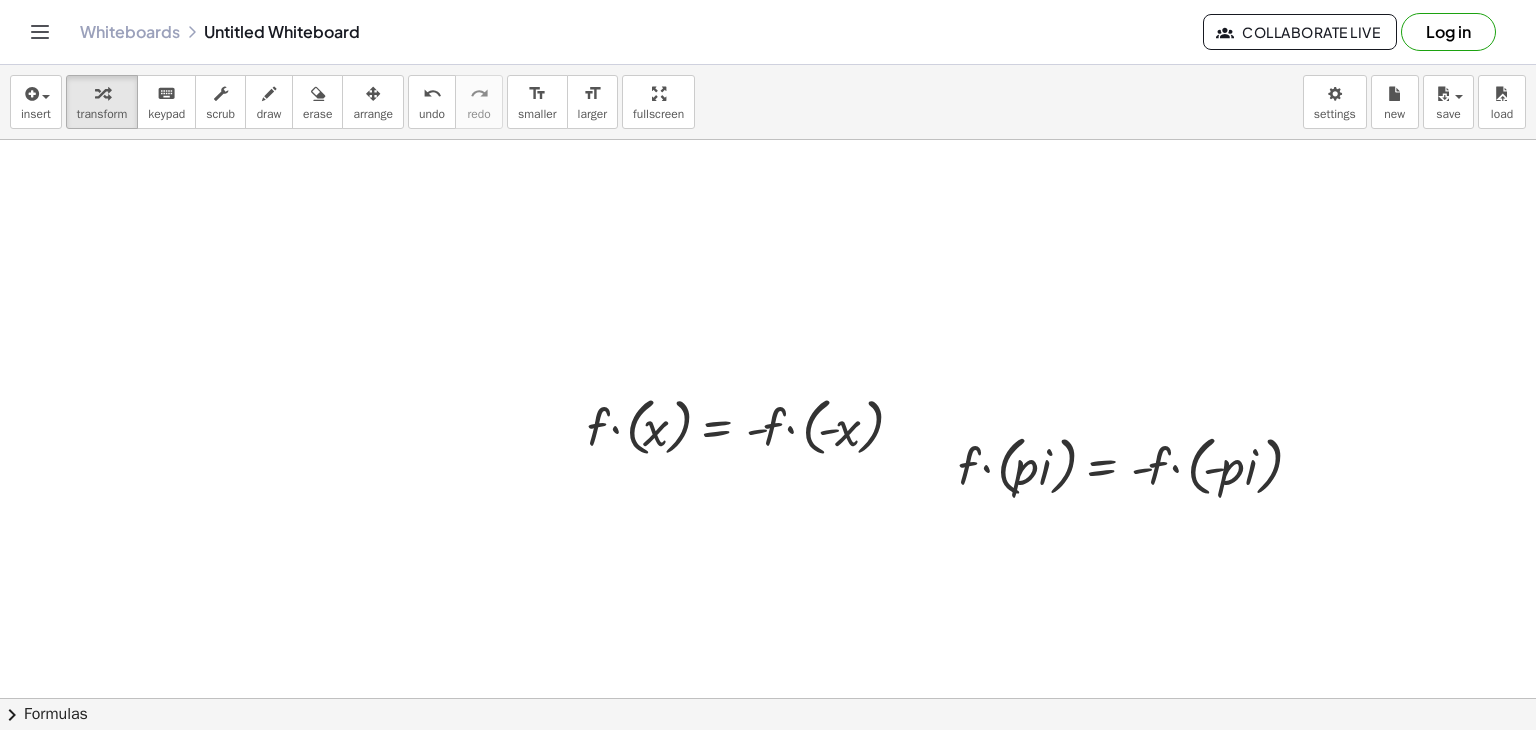 click at bounding box center (768, 677) 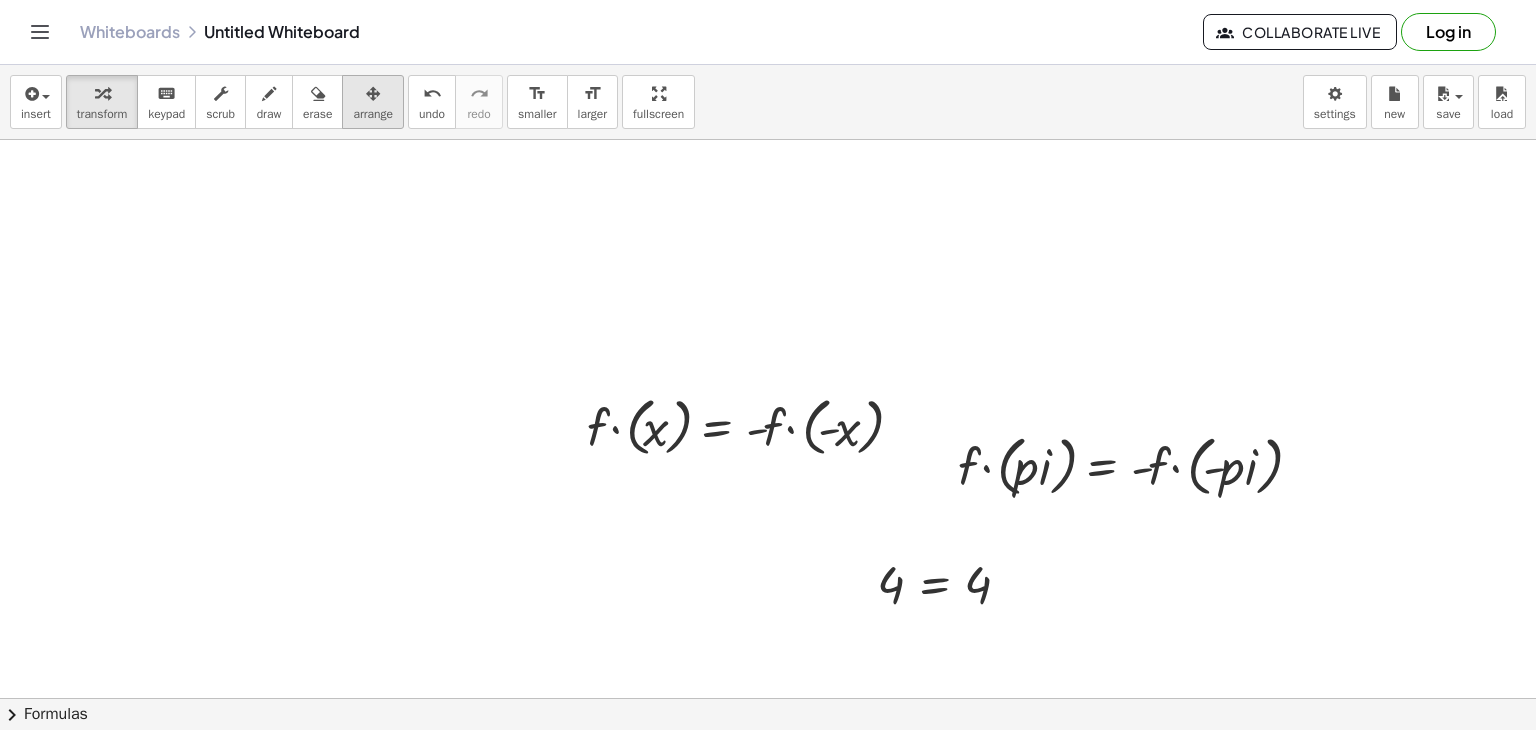 click on "arrange" at bounding box center [373, 114] 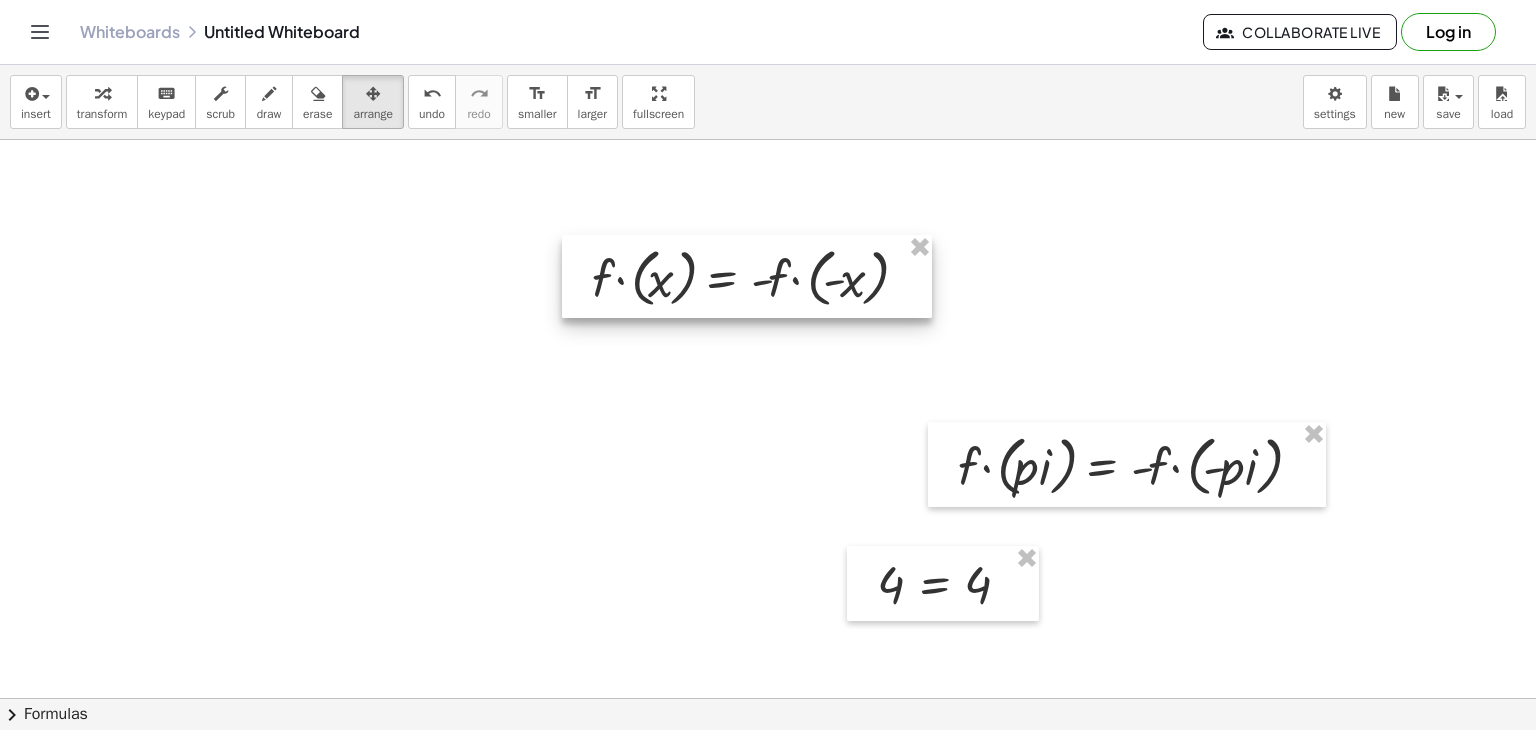 drag, startPoint x: 834, startPoint y: 417, endPoint x: 839, endPoint y: 268, distance: 149.08386 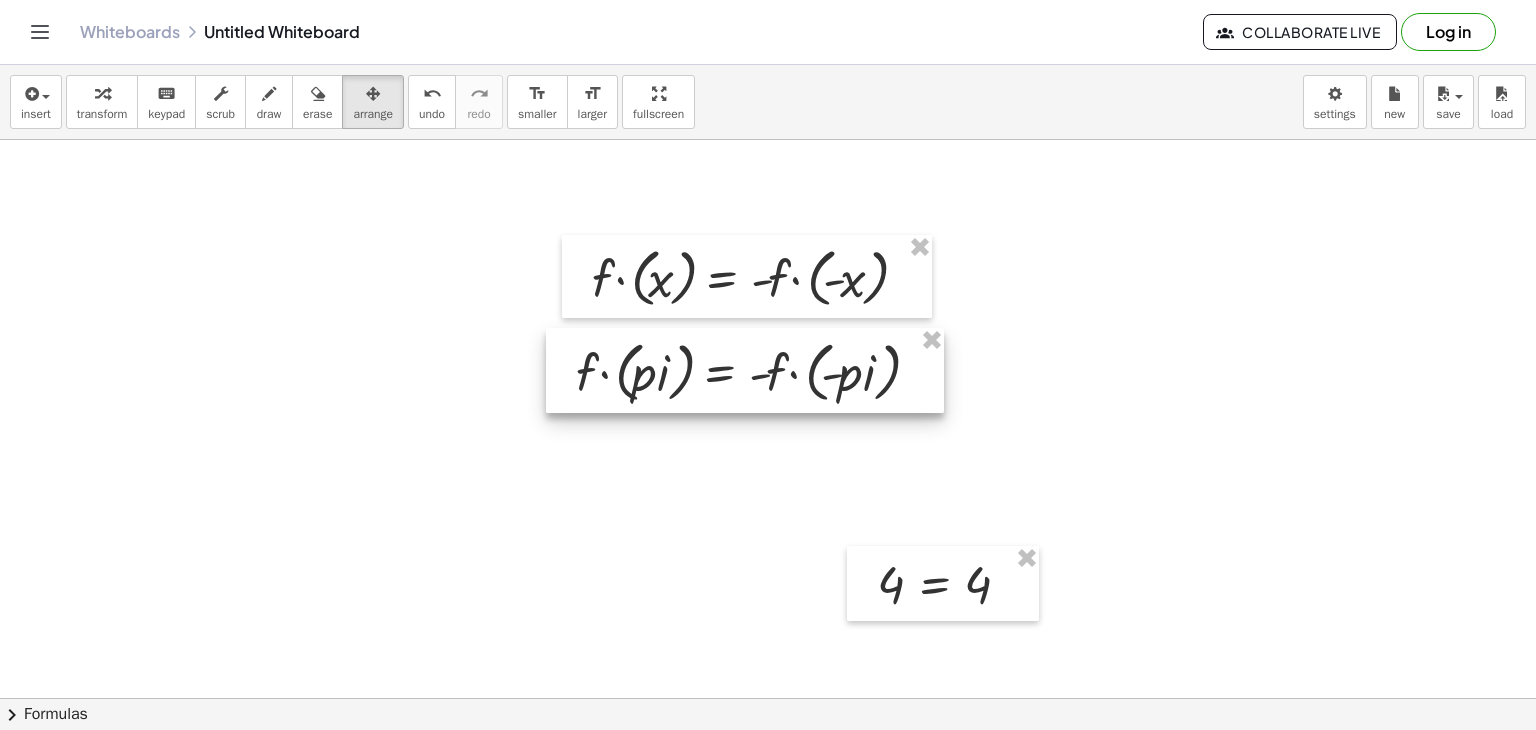 drag, startPoint x: 1019, startPoint y: 430, endPoint x: 636, endPoint y: 334, distance: 394.84808 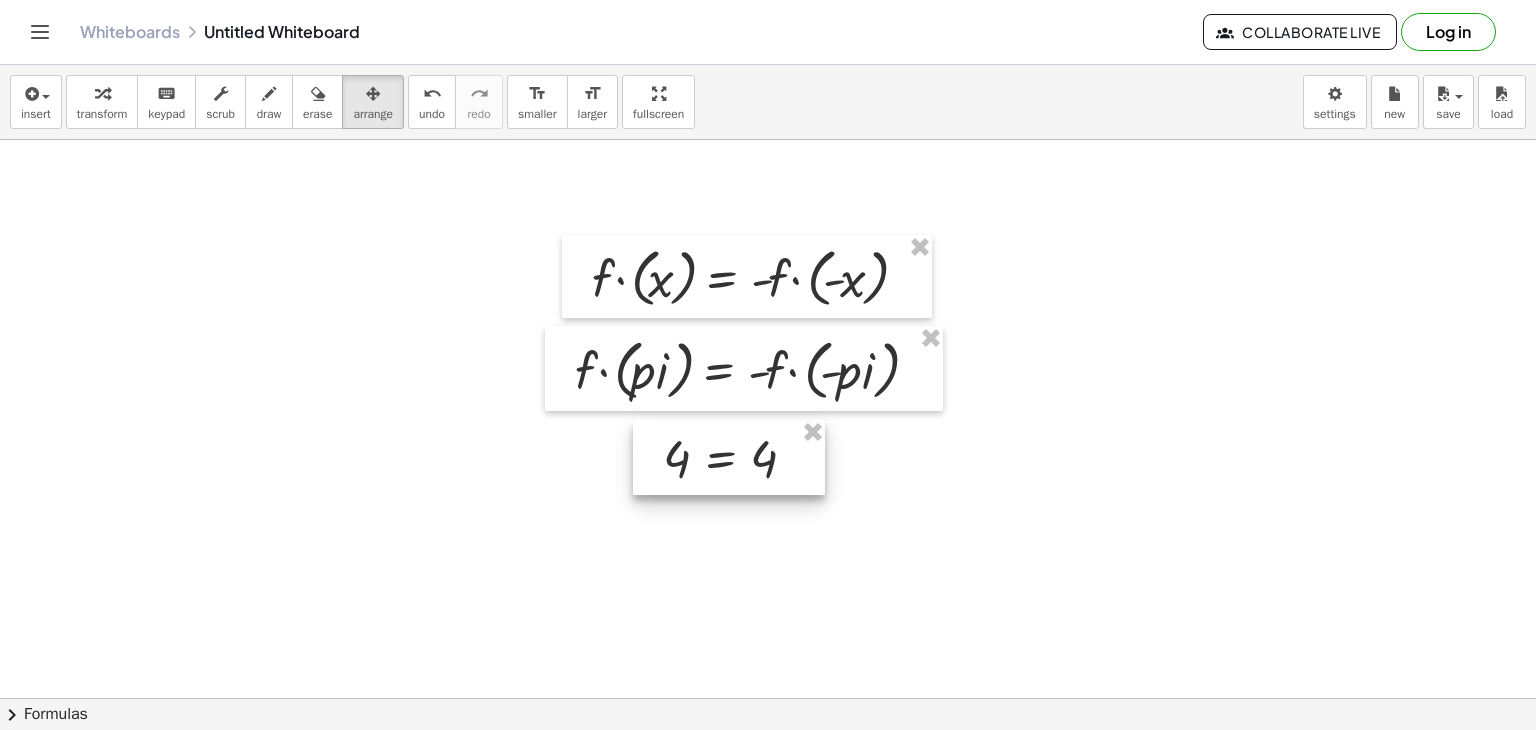 drag, startPoint x: 966, startPoint y: 607, endPoint x: 752, endPoint y: 481, distance: 248.33849 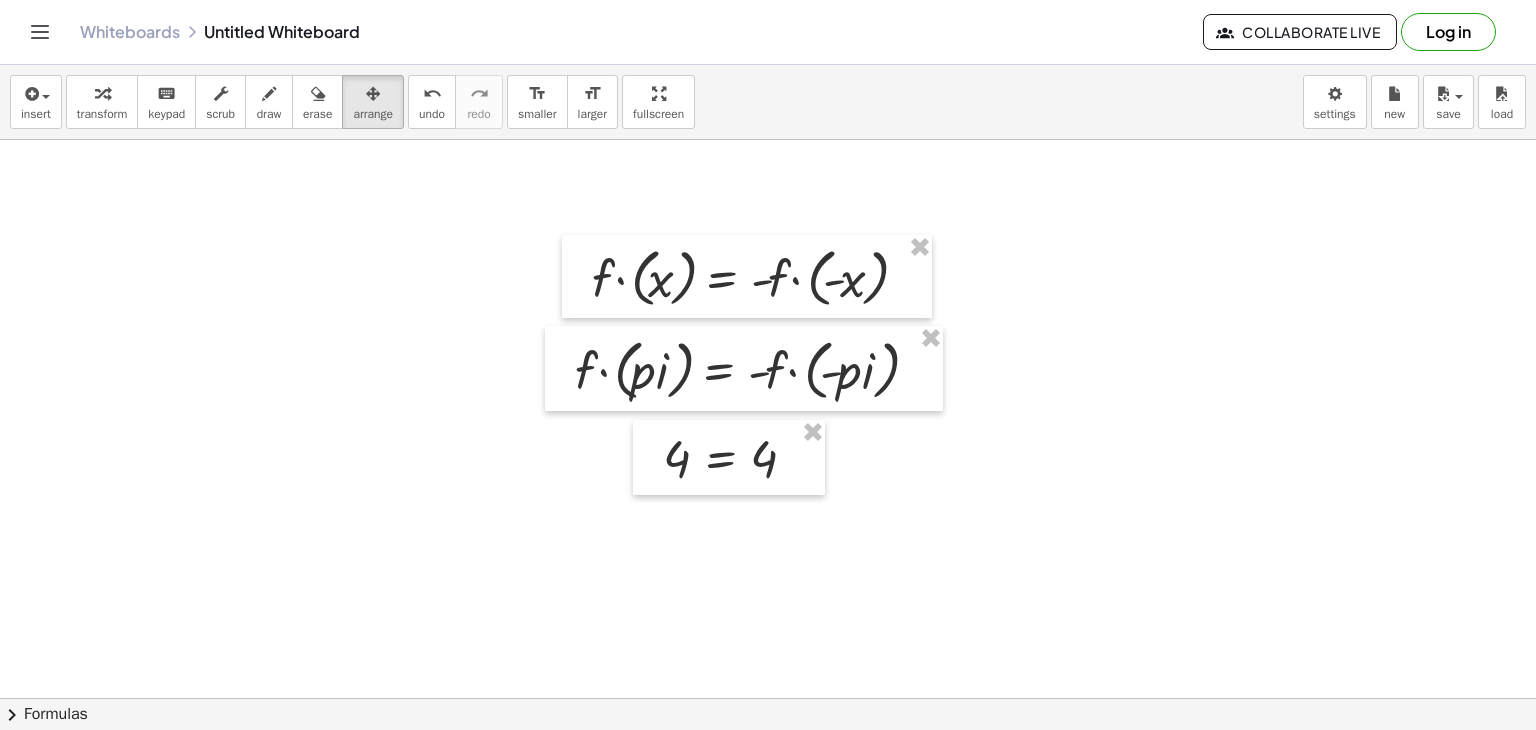 click at bounding box center [768, 677] 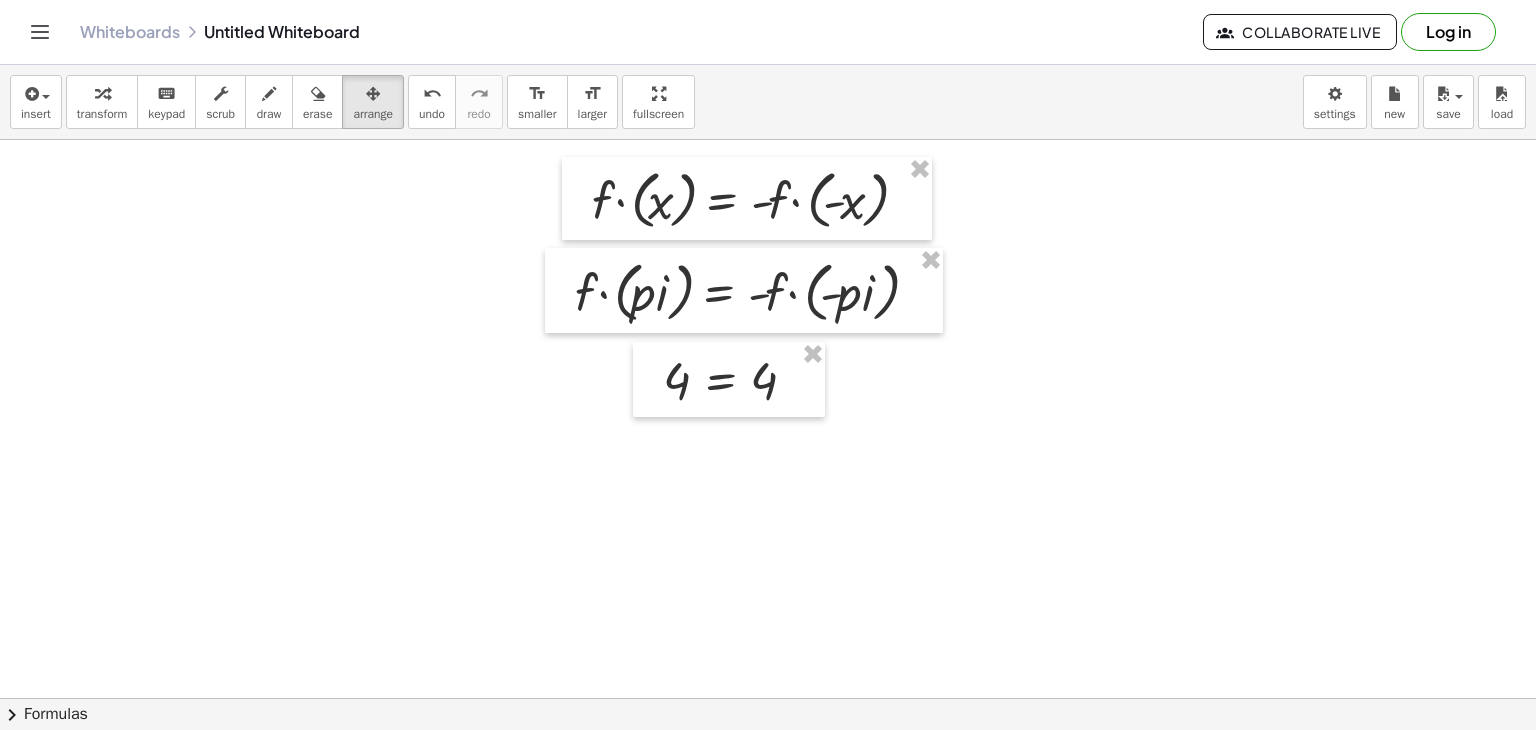 scroll, scrollTop: 87, scrollLeft: 0, axis: vertical 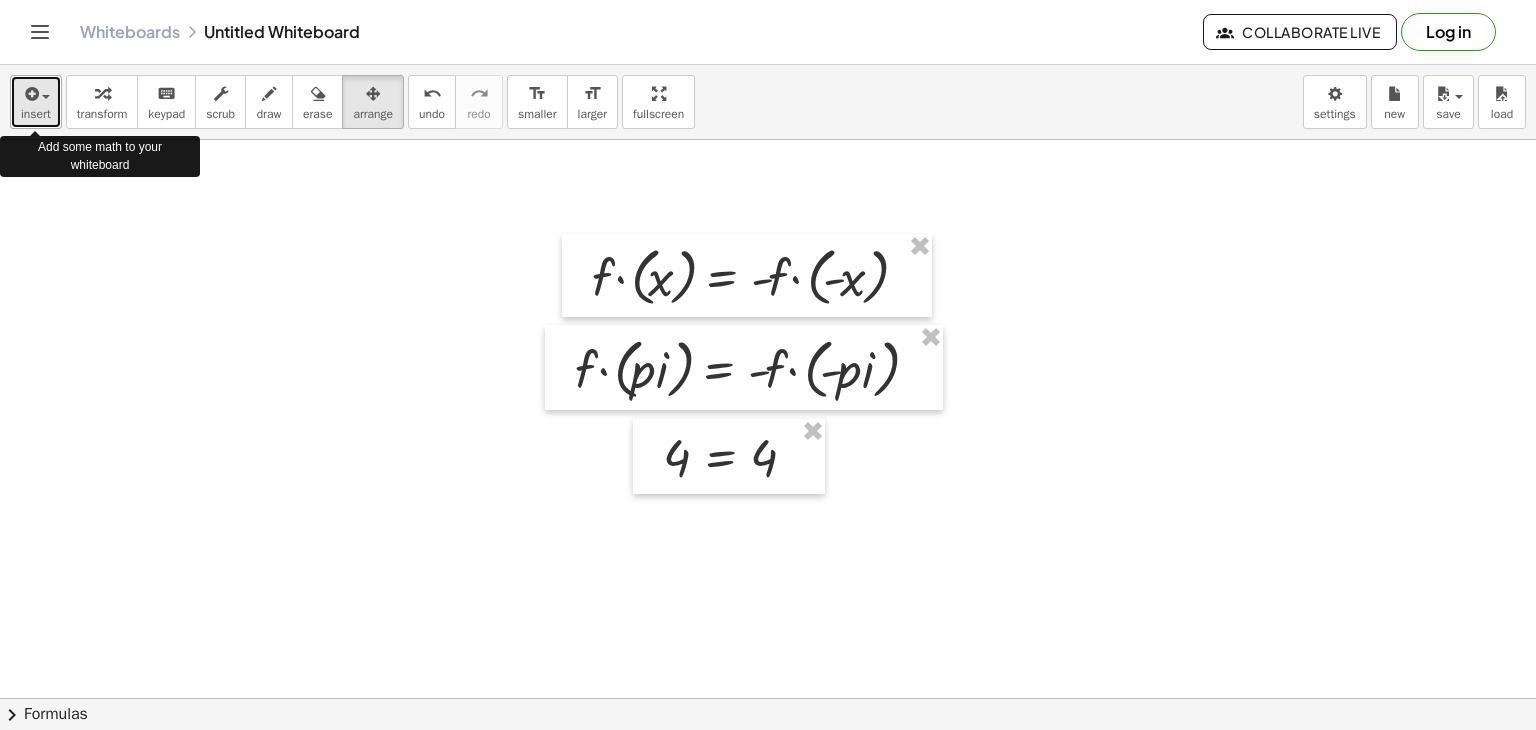 click on "insert" at bounding box center [36, 102] 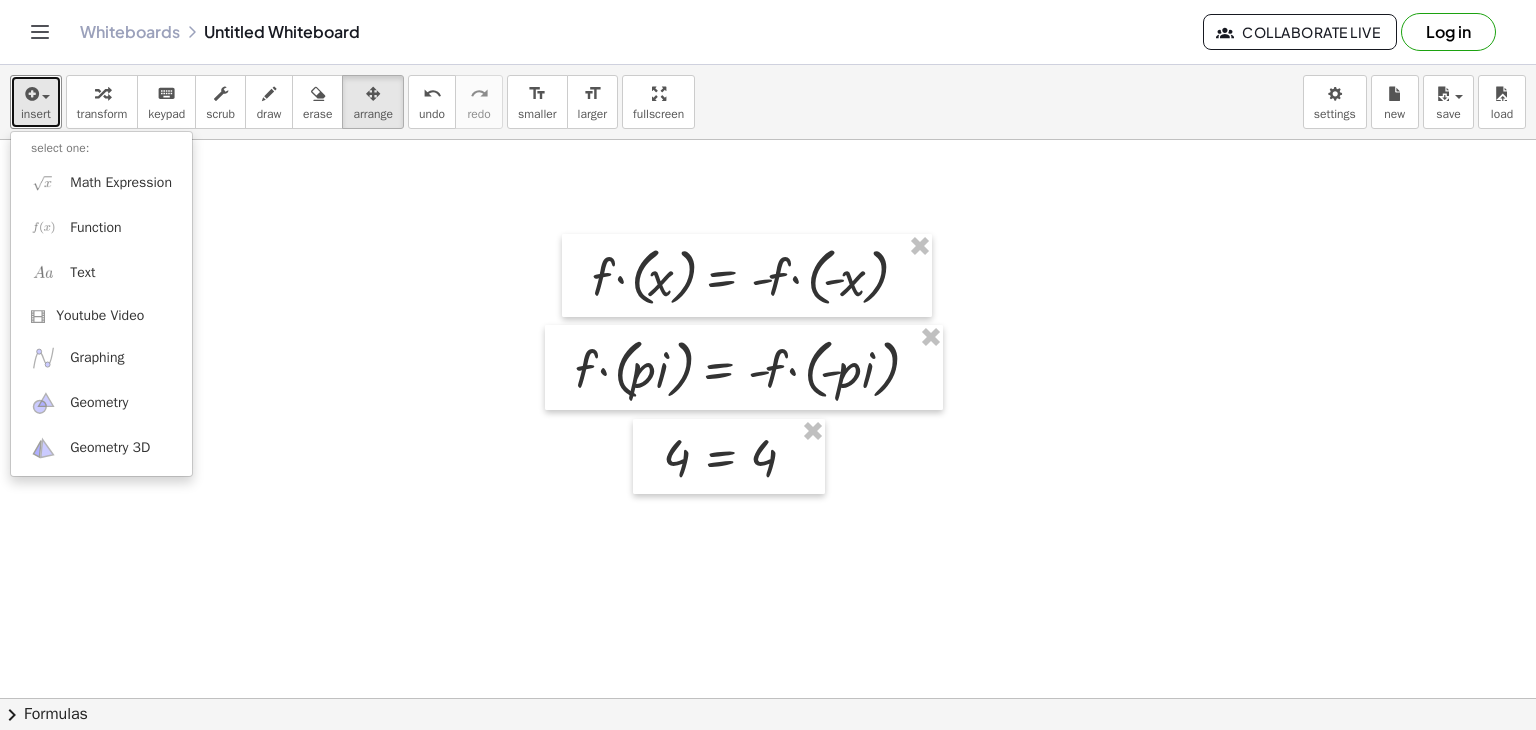 click at bounding box center [768, 676] 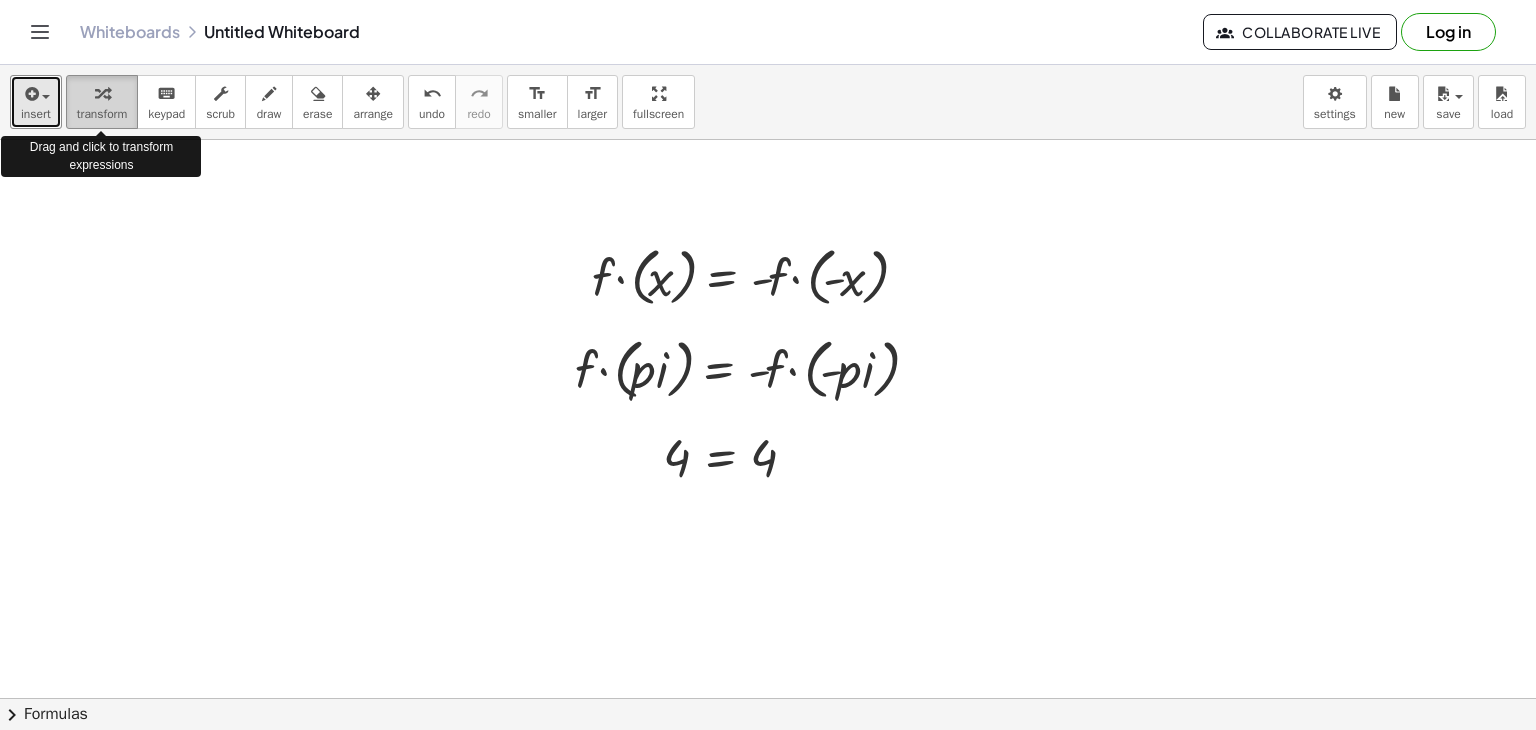 click on "transform" at bounding box center [102, 114] 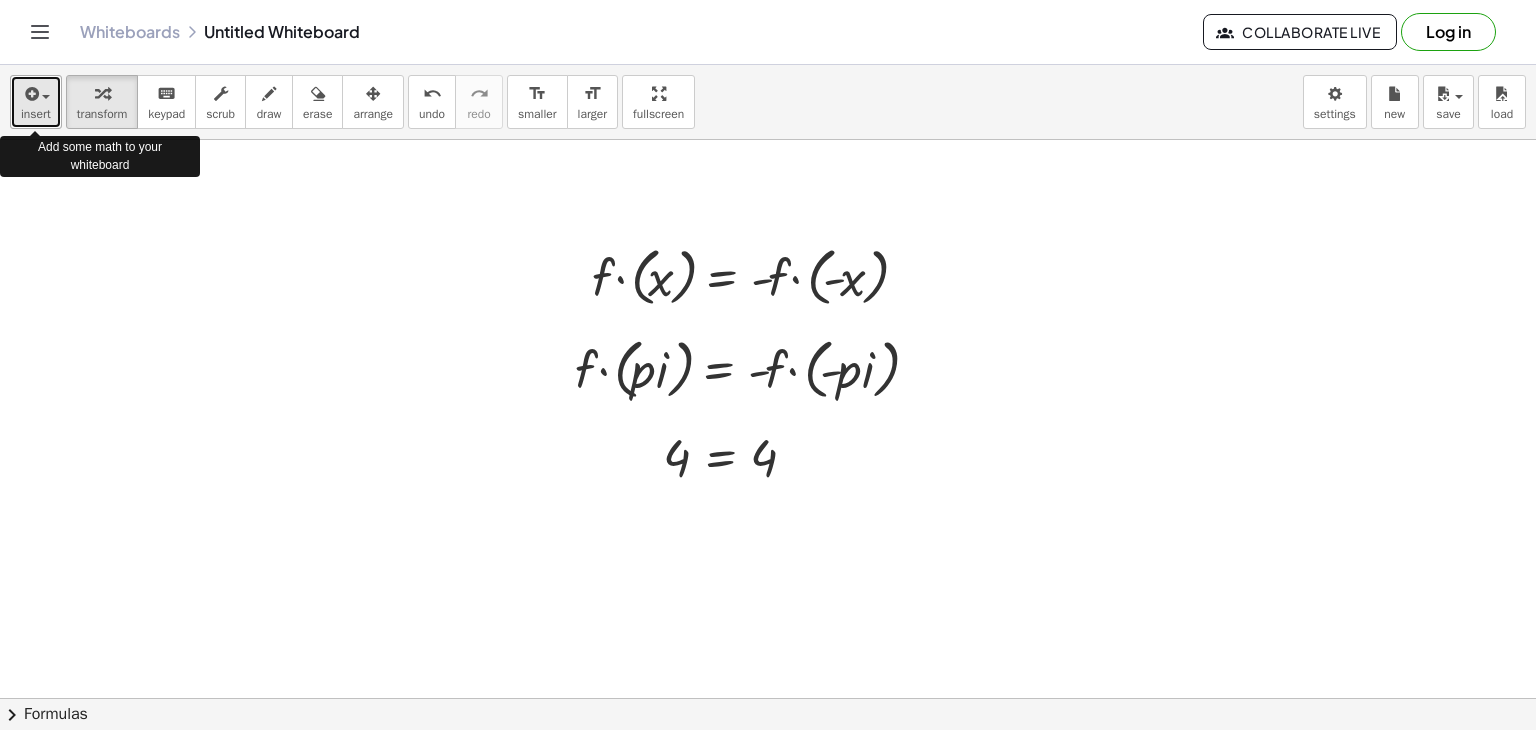 click at bounding box center (30, 94) 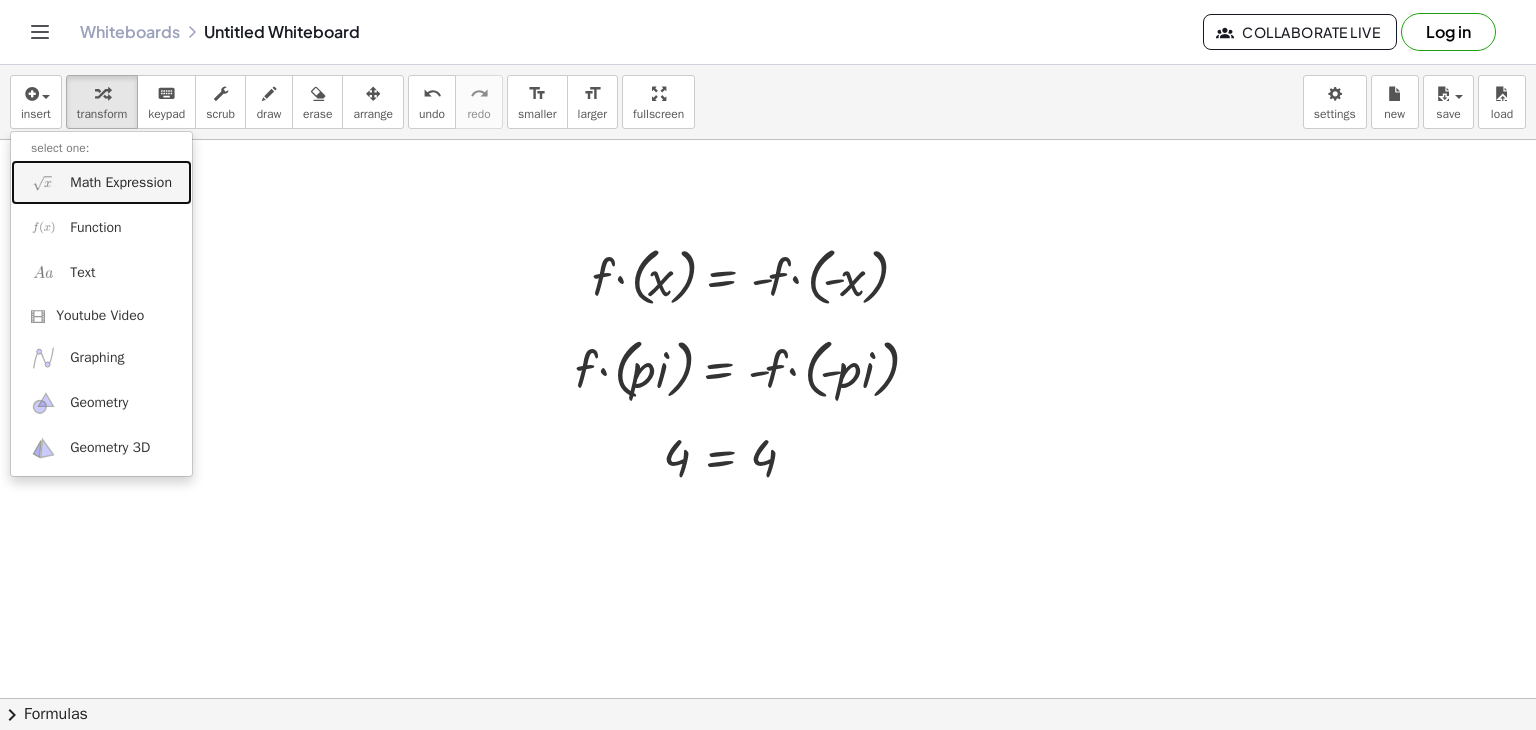 click on "Math Expression" at bounding box center (121, 183) 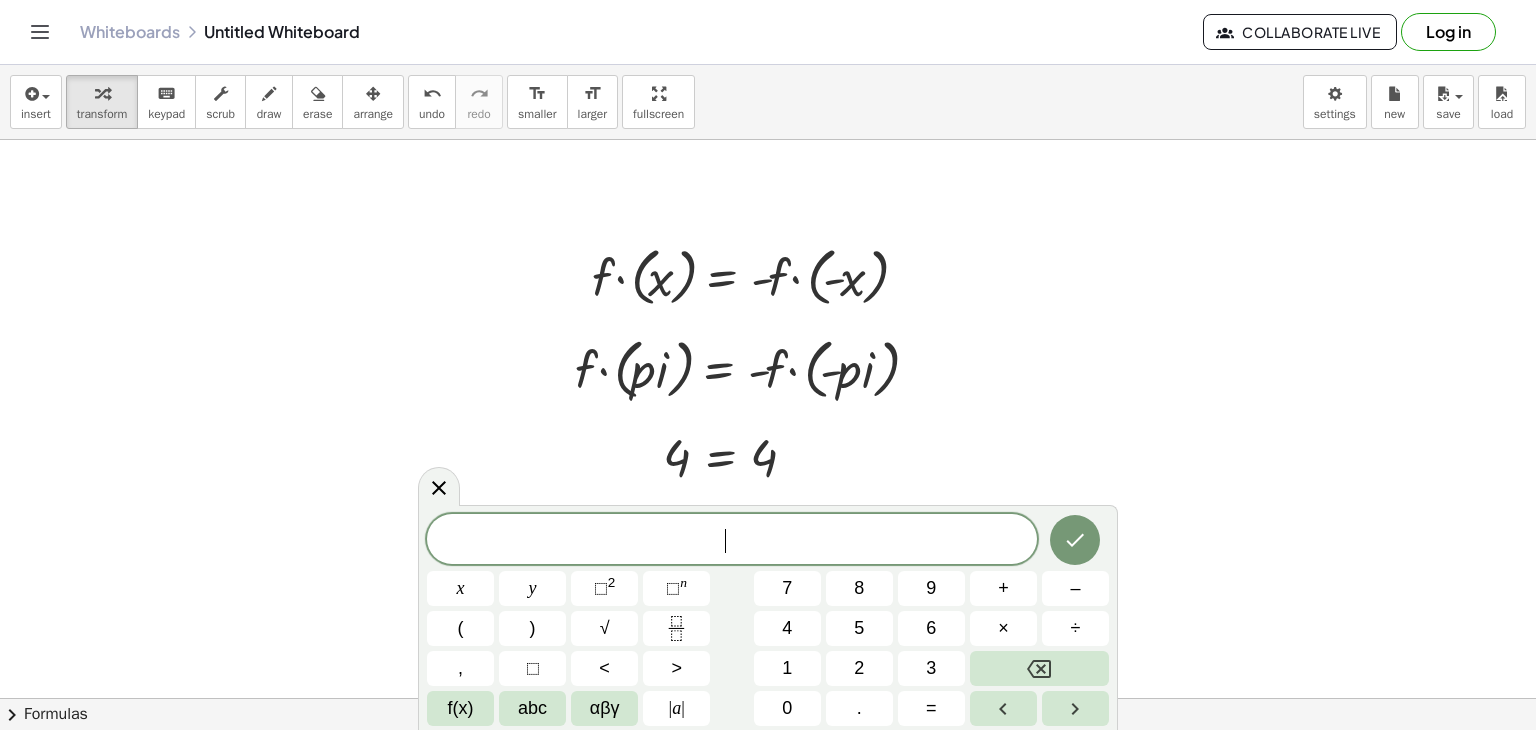 click at bounding box center (768, 676) 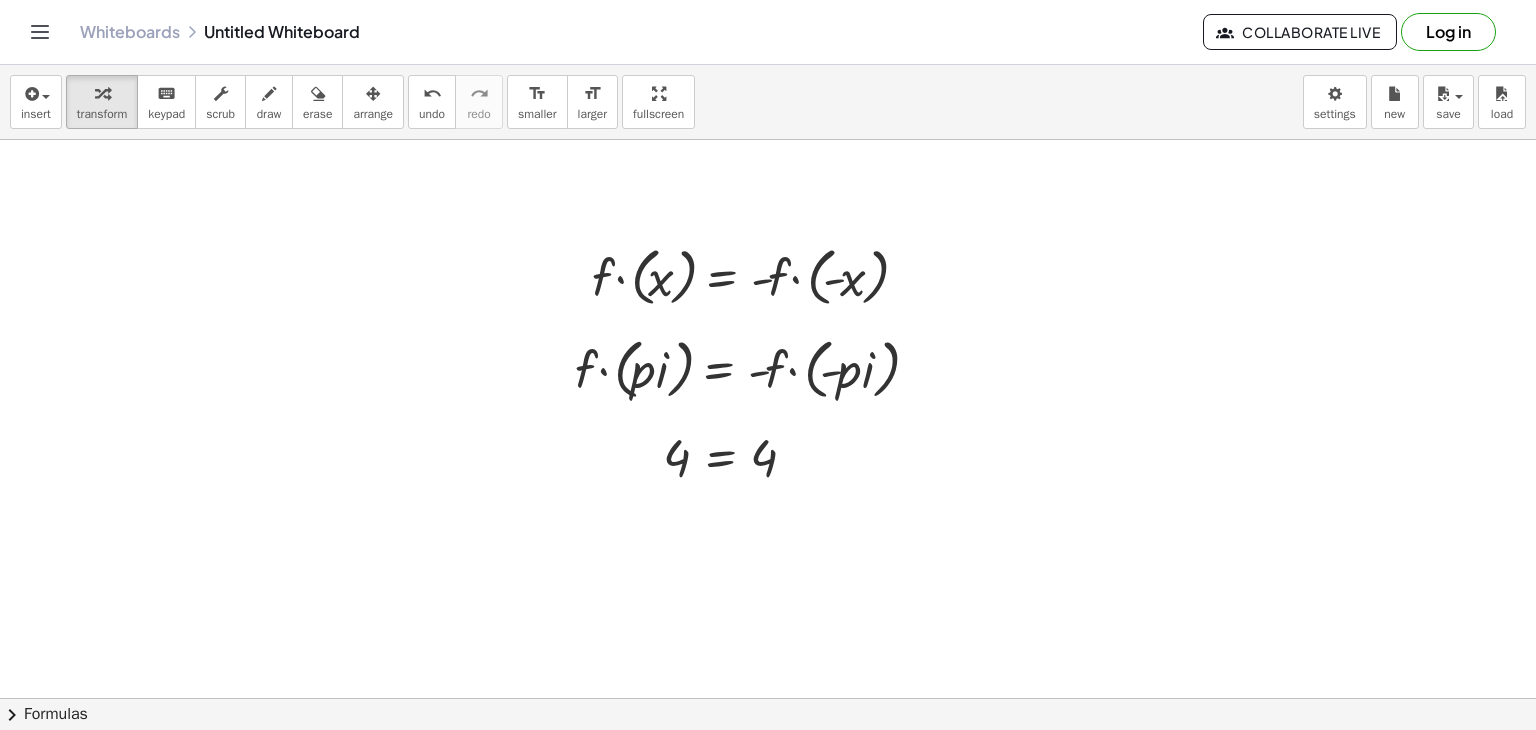 click at bounding box center [768, 676] 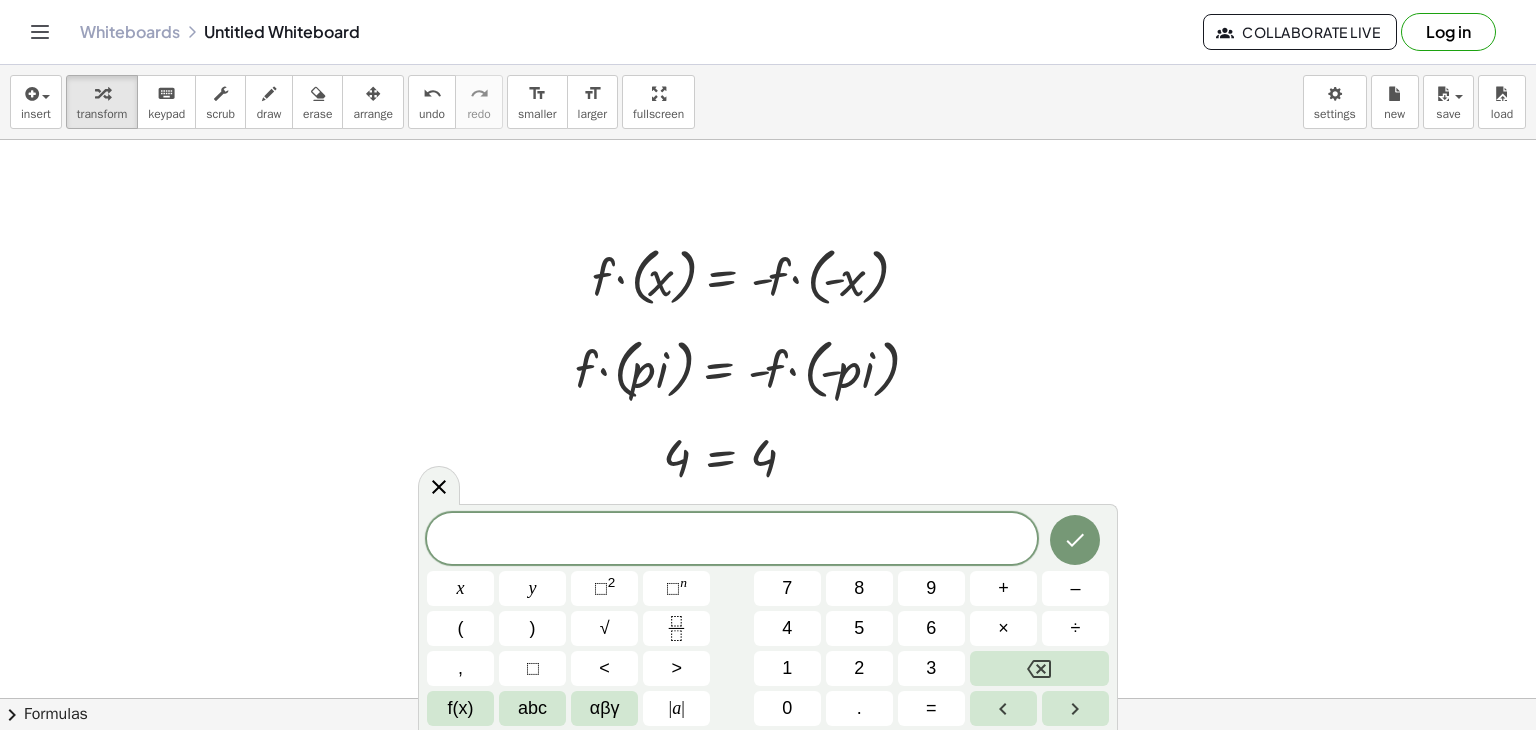 click at bounding box center (768, 676) 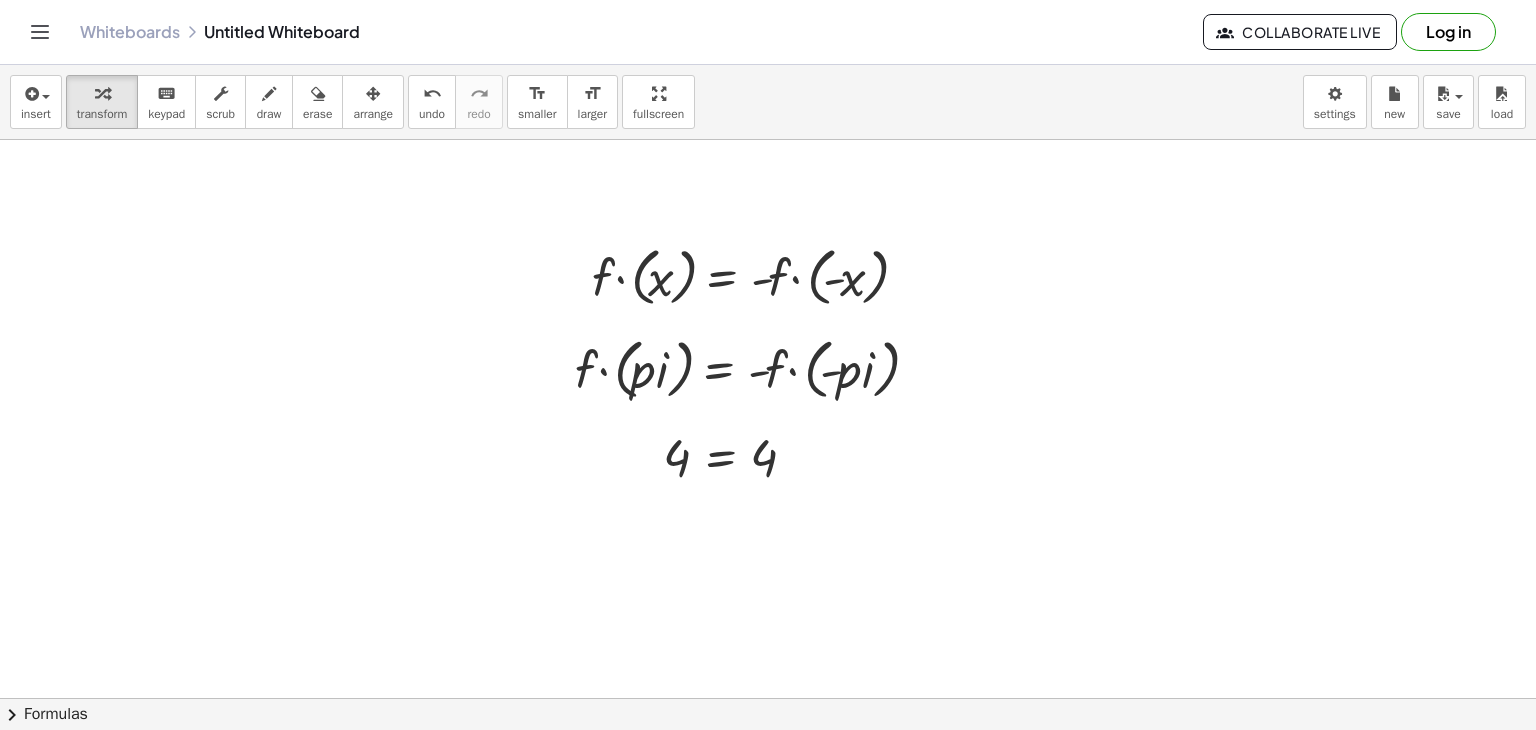 click at bounding box center (768, 676) 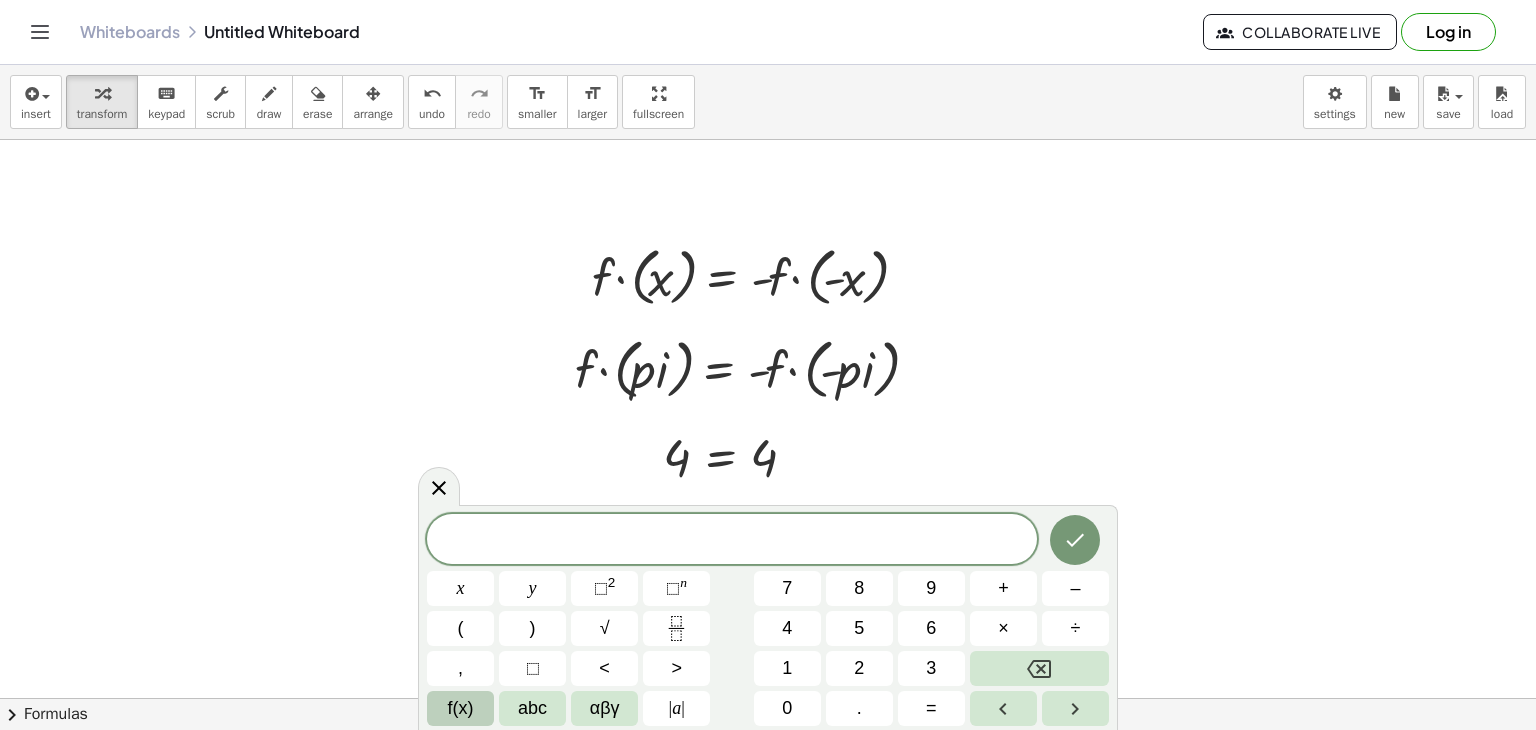 click on "f(x)" at bounding box center (461, 708) 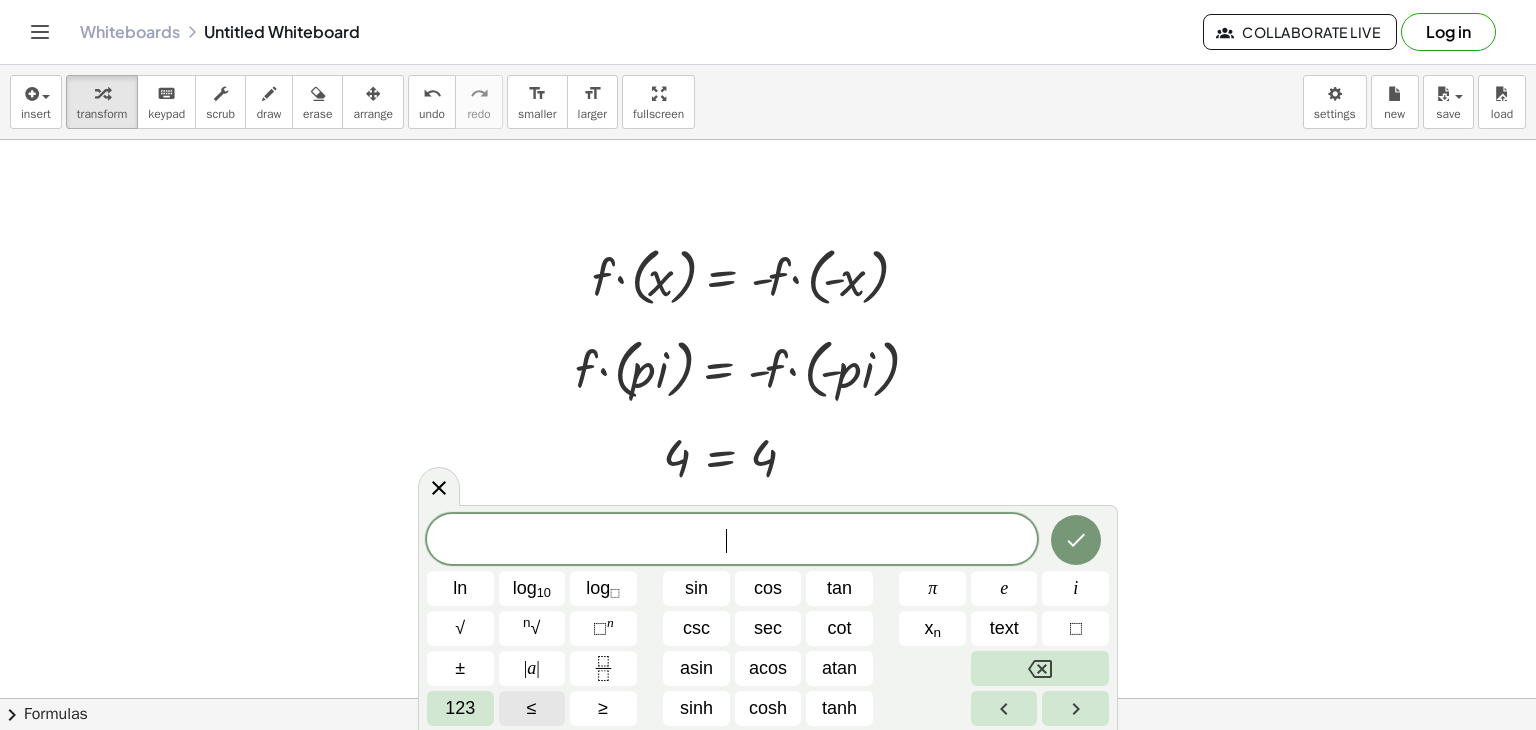click on "123" at bounding box center (460, 708) 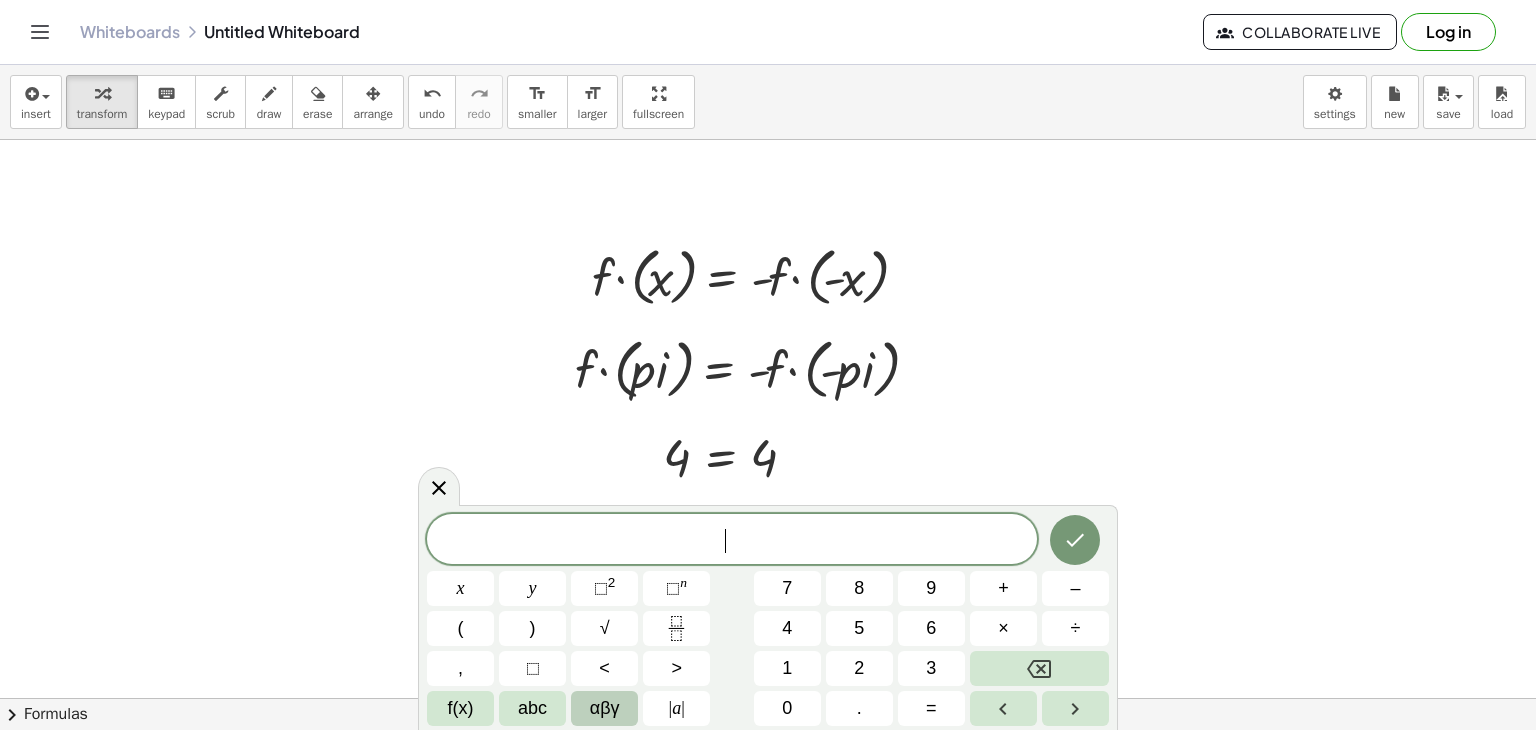 click on "αβγ" at bounding box center [605, 708] 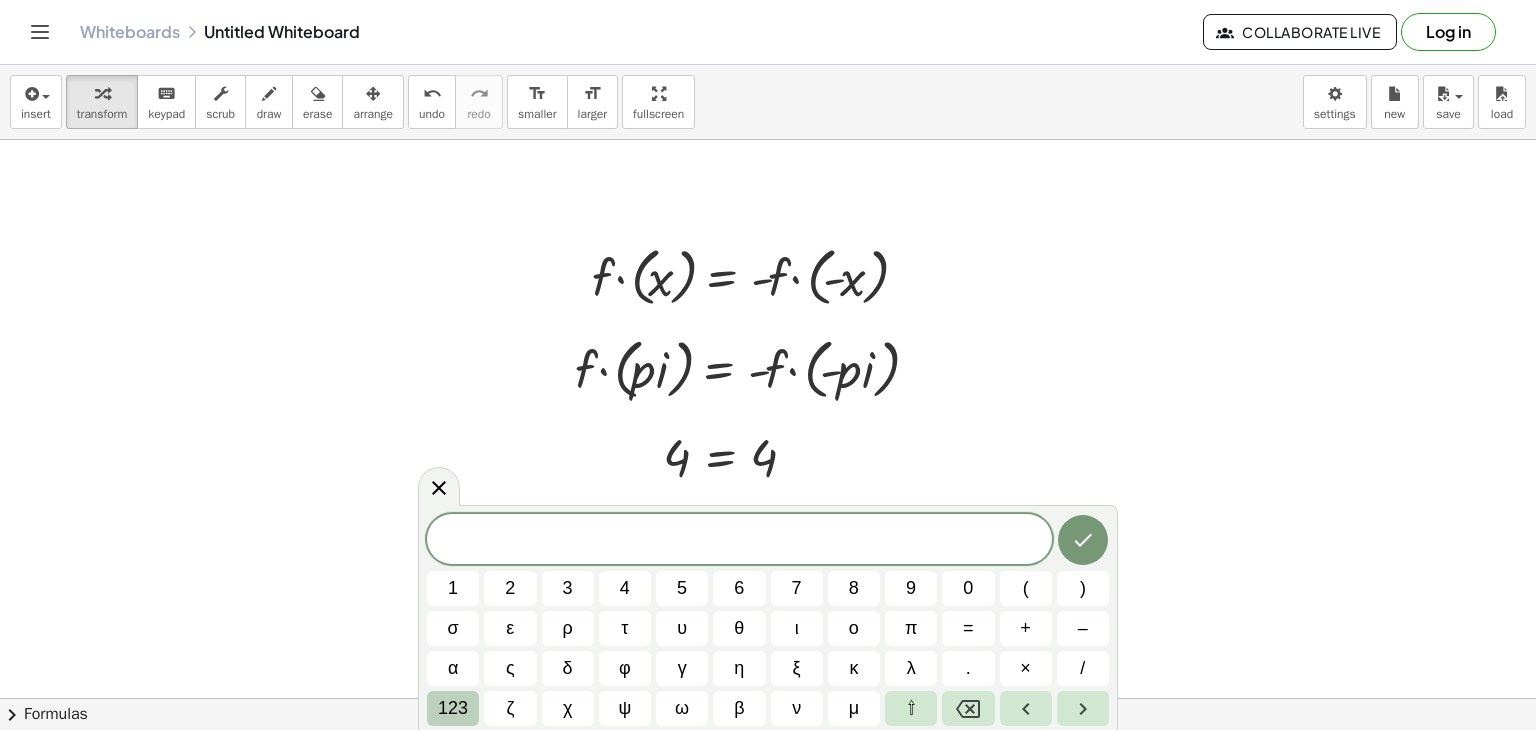click on "123" at bounding box center (453, 708) 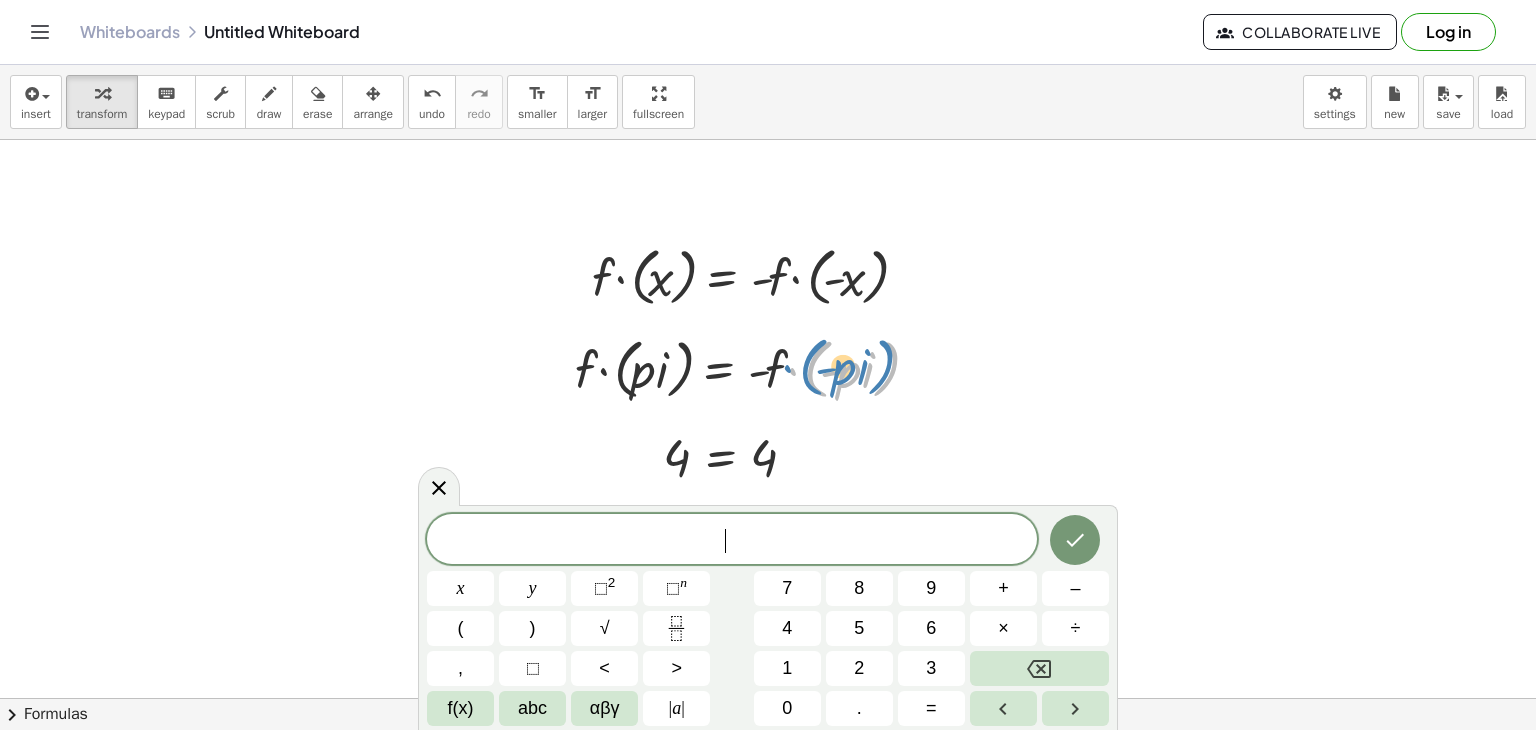 click at bounding box center [751, 368] 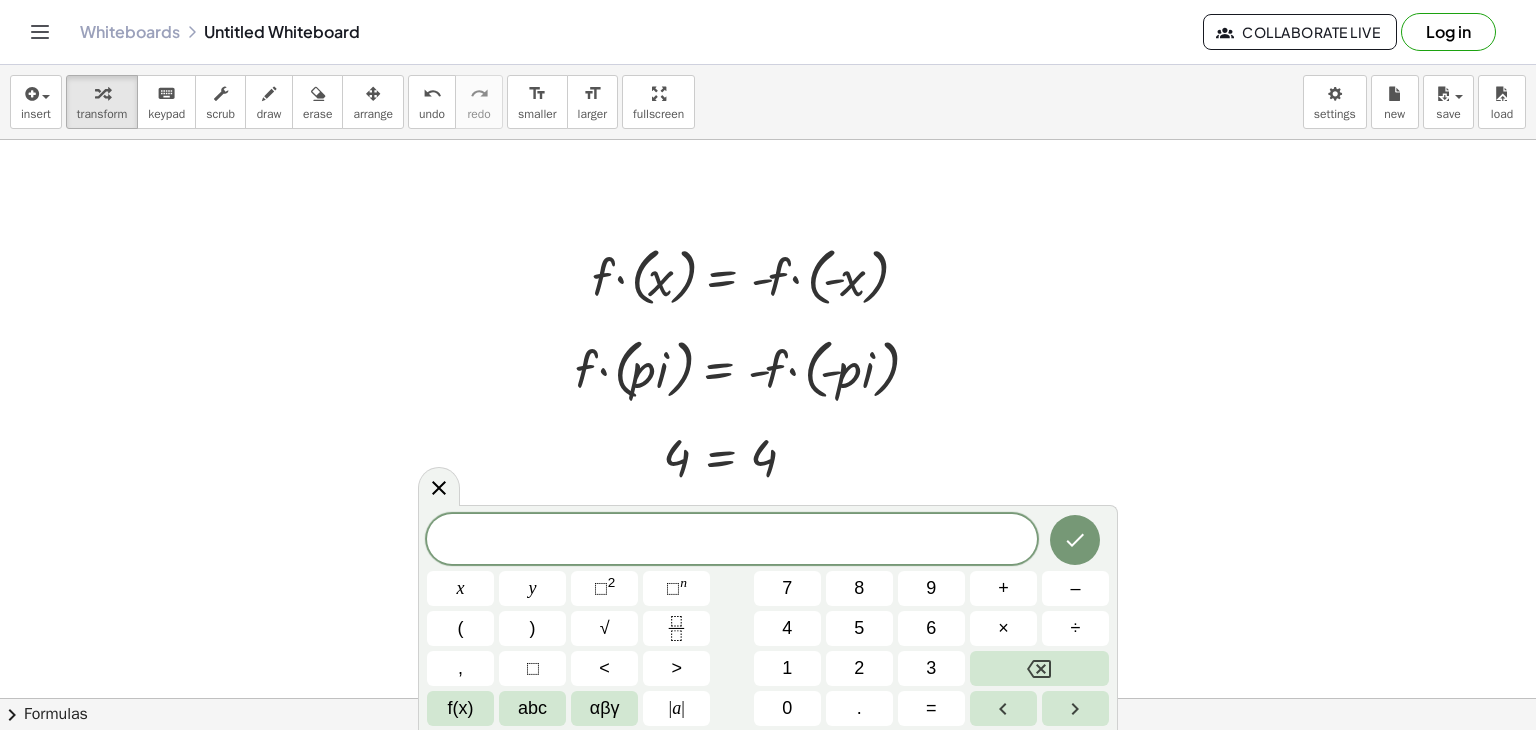 click at bounding box center (768, 676) 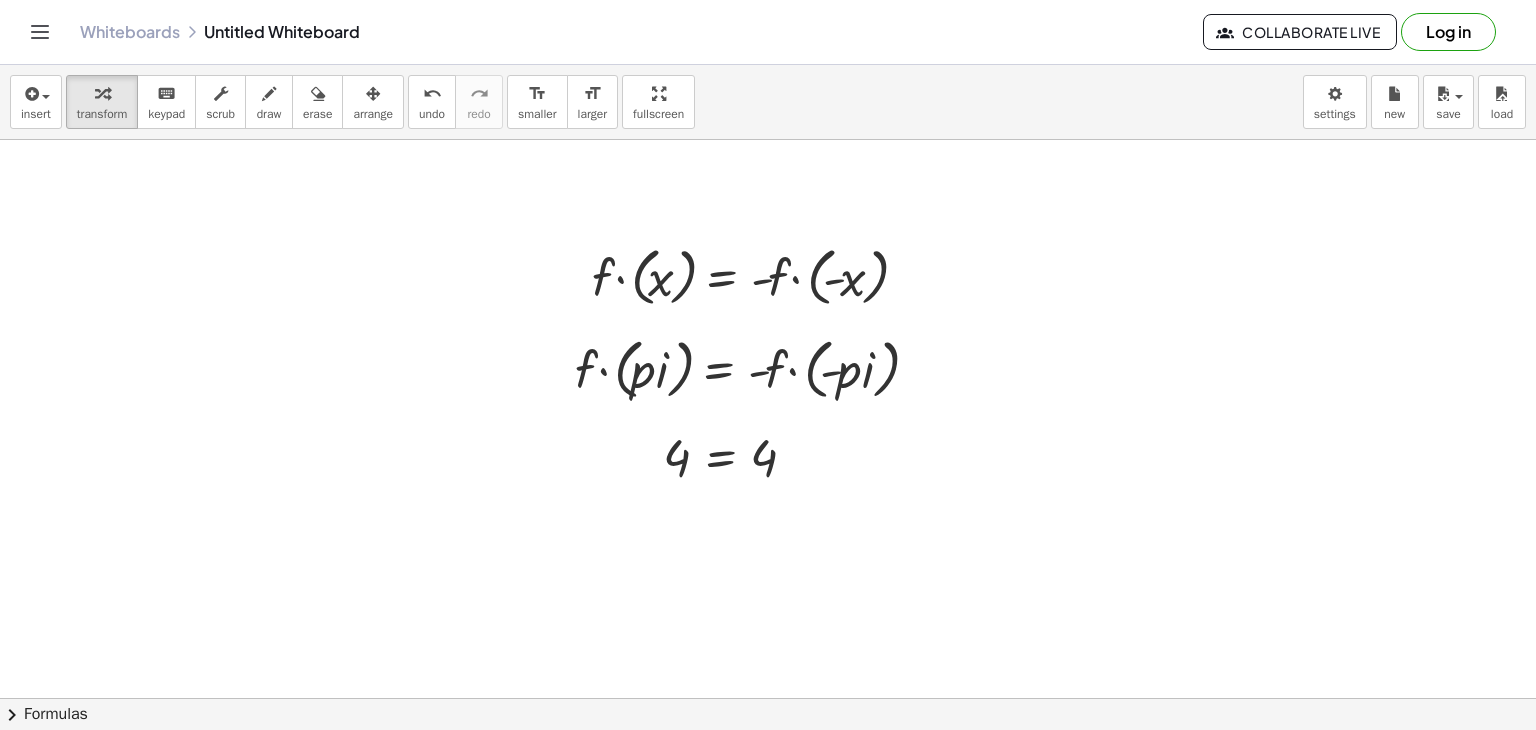click at bounding box center [768, 676] 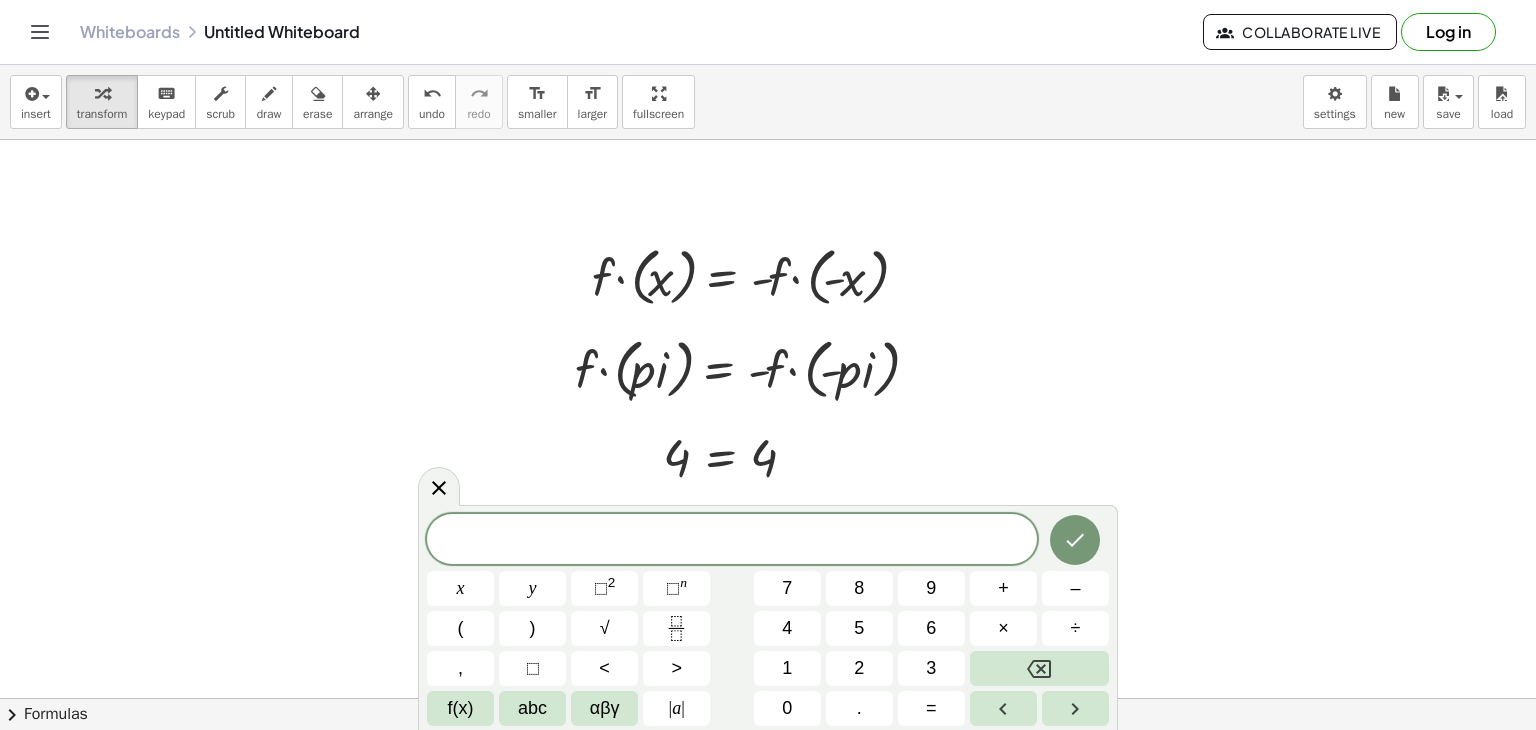 click at bounding box center [768, 676] 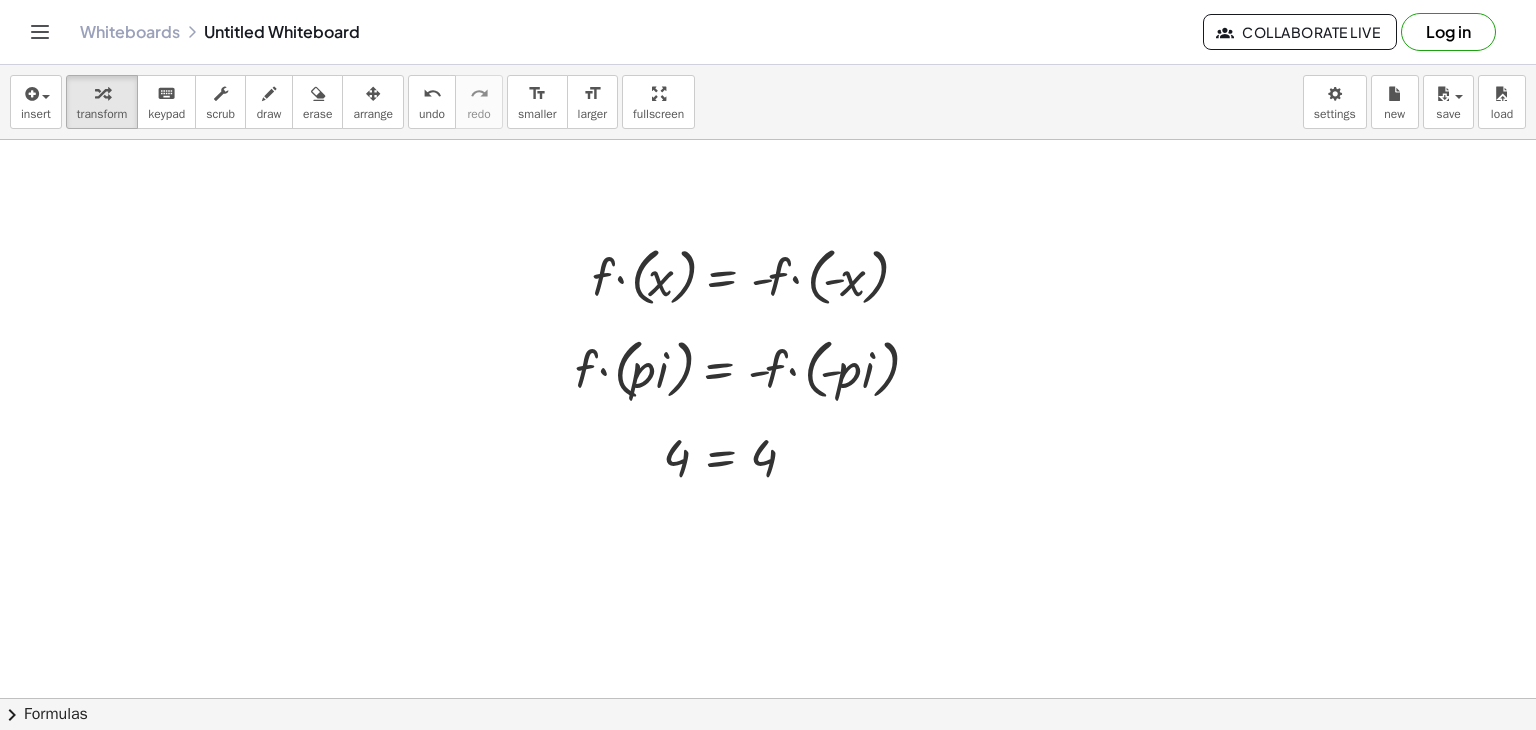 click at bounding box center (768, 676) 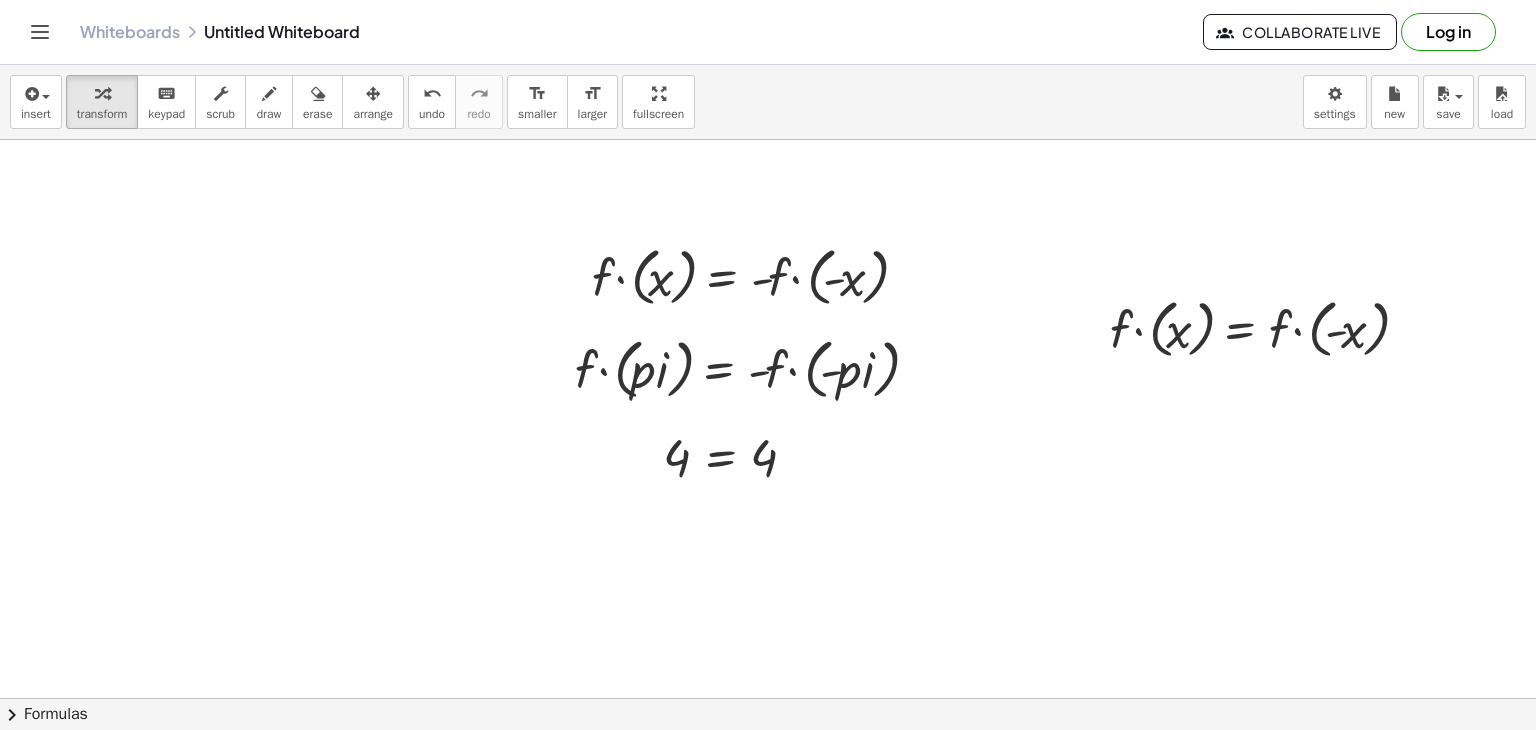 click at bounding box center (768, 676) 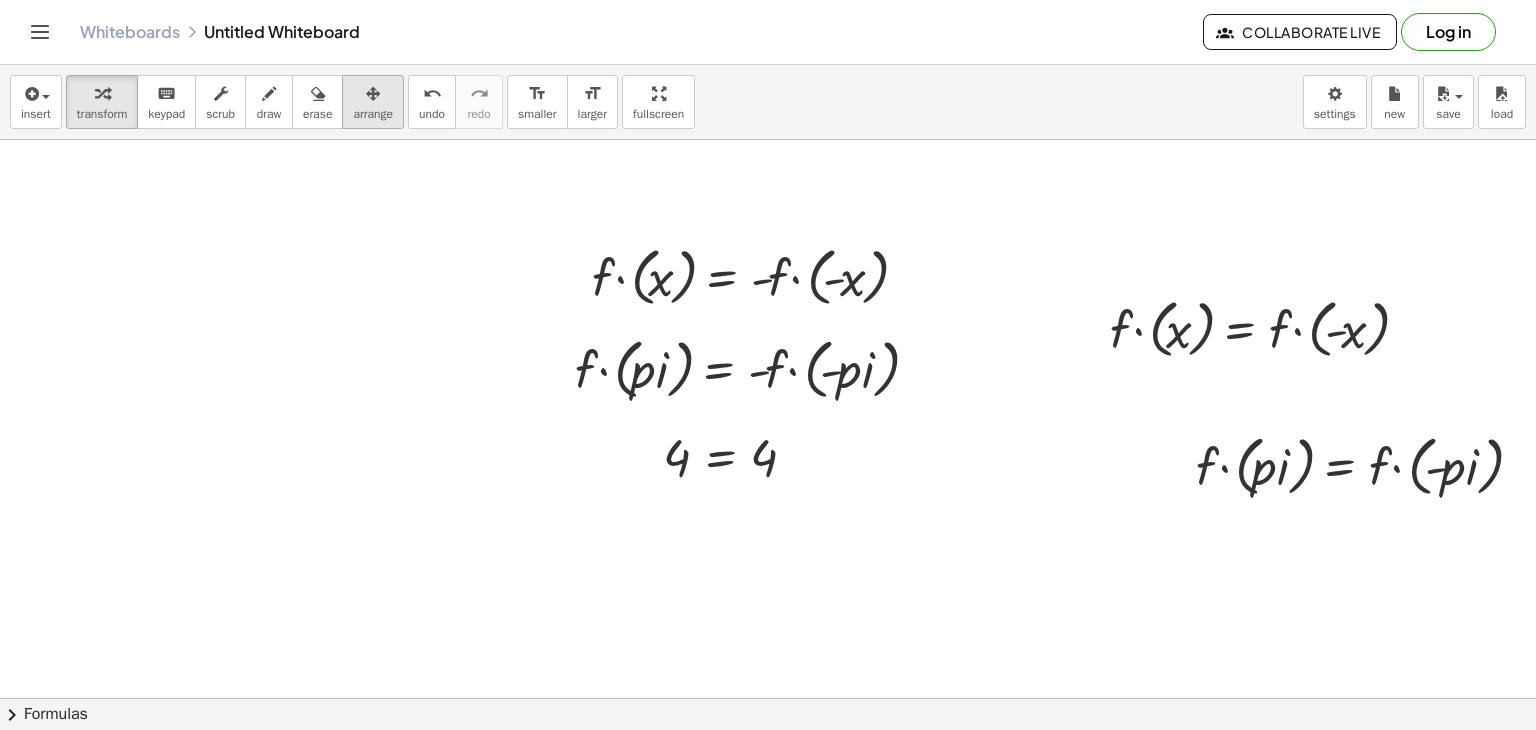 click at bounding box center (373, 93) 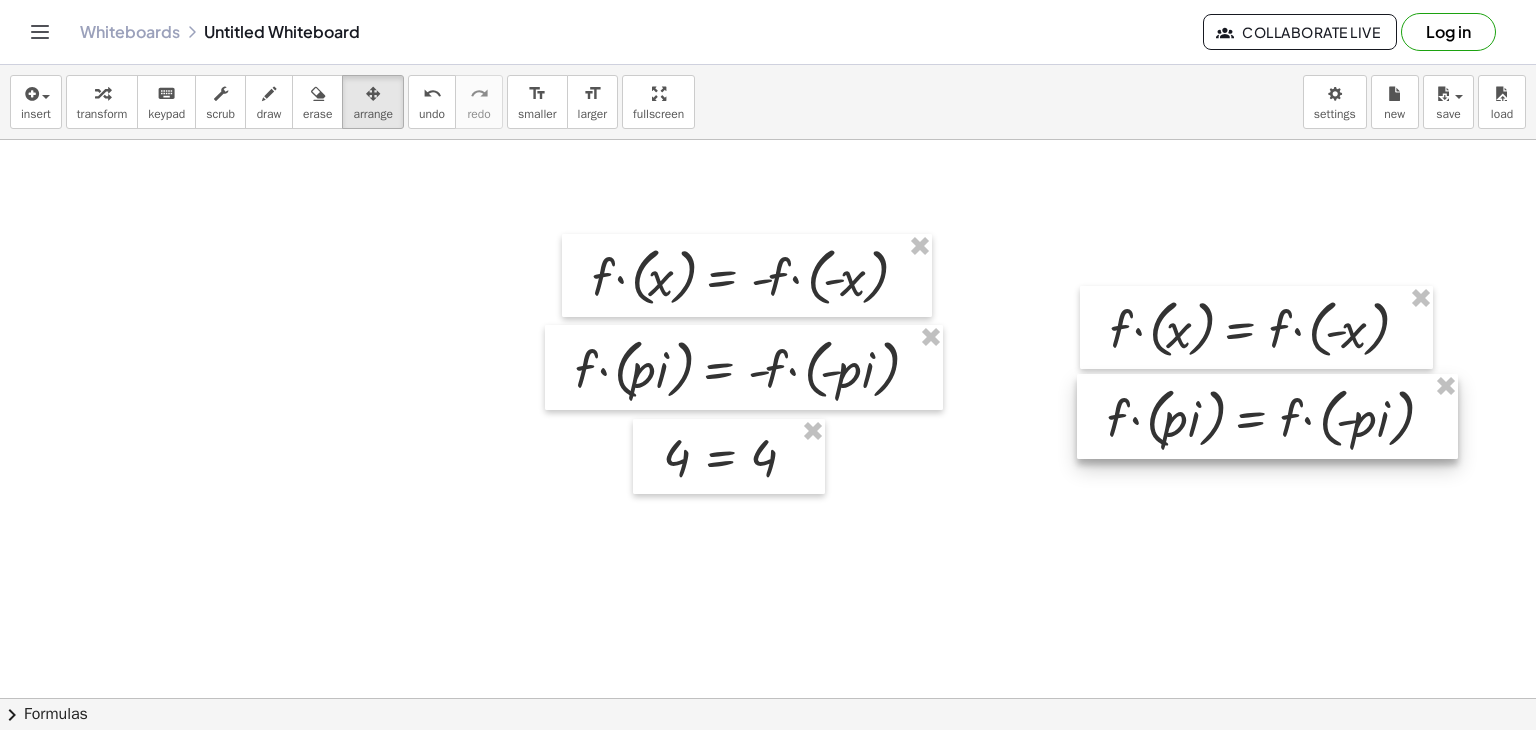 drag, startPoint x: 1208, startPoint y: 457, endPoint x: 1116, endPoint y: 407, distance: 104.70912 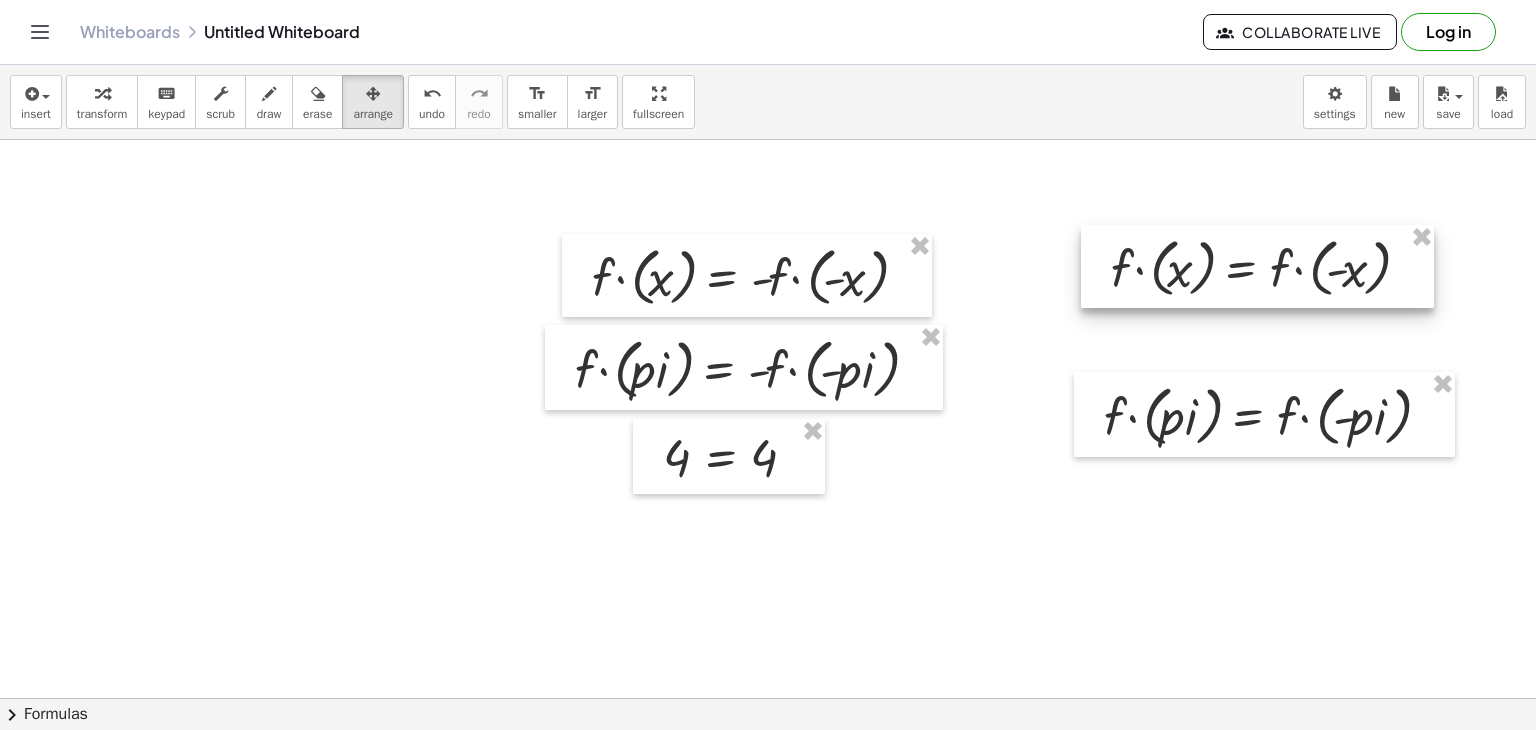 drag, startPoint x: 1193, startPoint y: 330, endPoint x: 1194, endPoint y: 271, distance: 59.008472 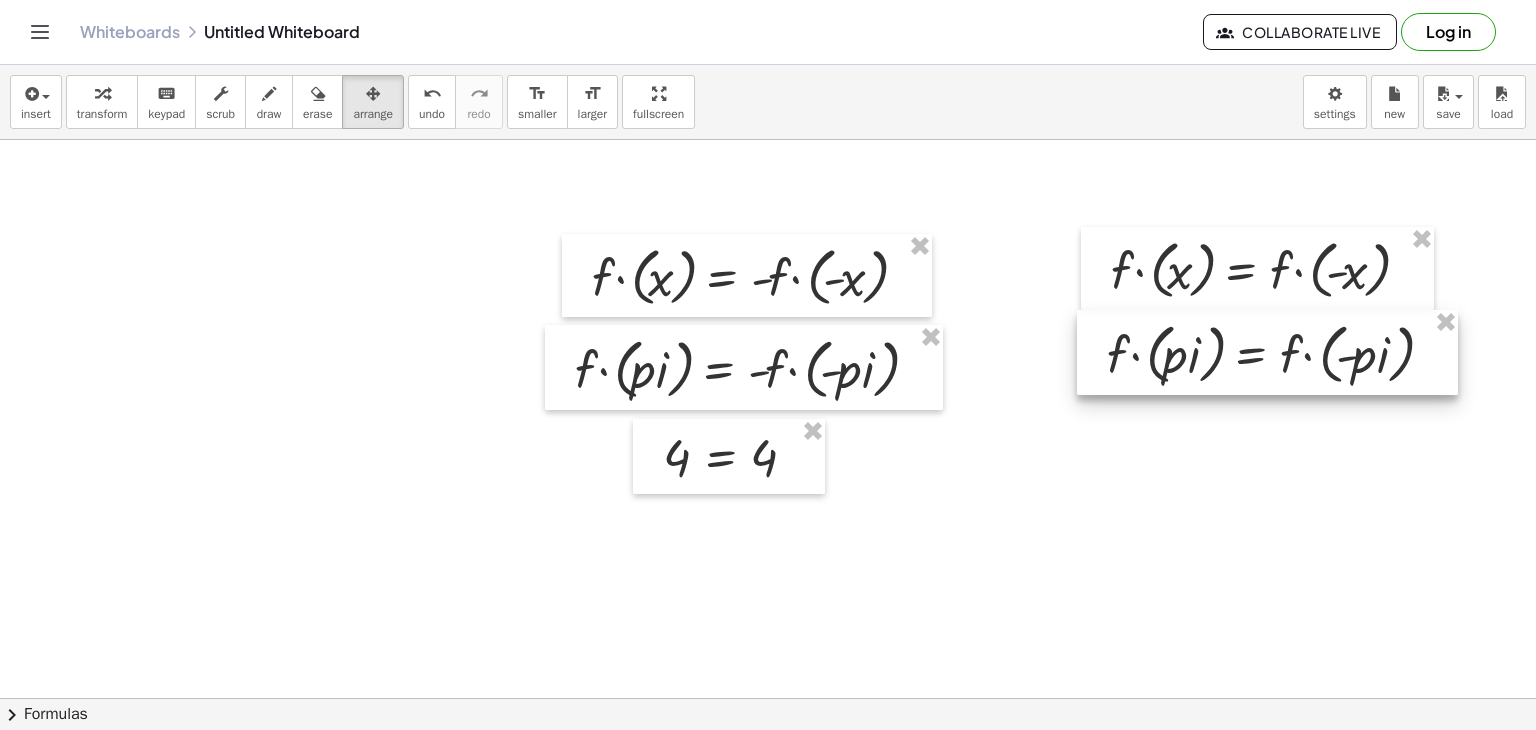 drag, startPoint x: 1196, startPoint y: 392, endPoint x: 1199, endPoint y: 330, distance: 62.072536 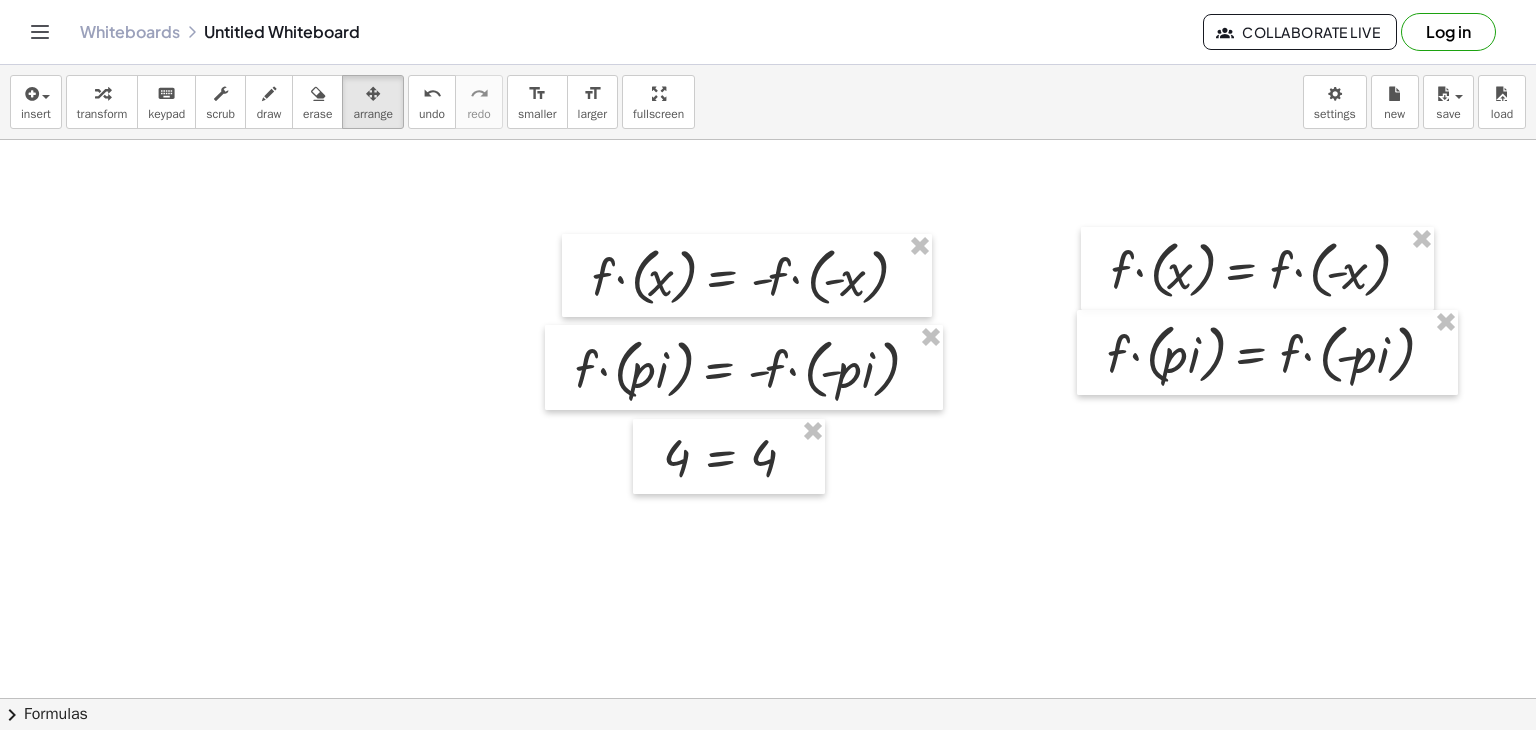 click at bounding box center (776, 676) 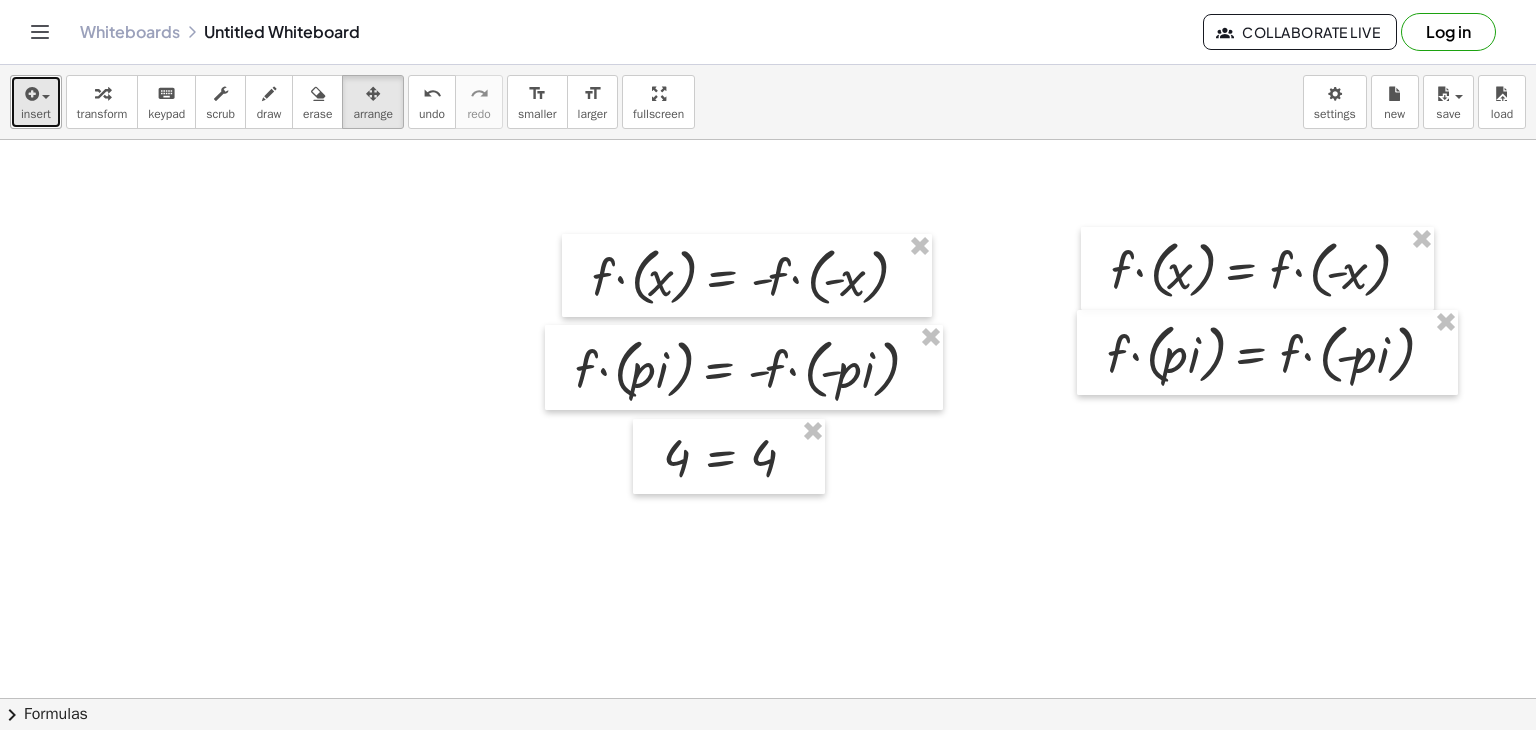 click at bounding box center [30, 94] 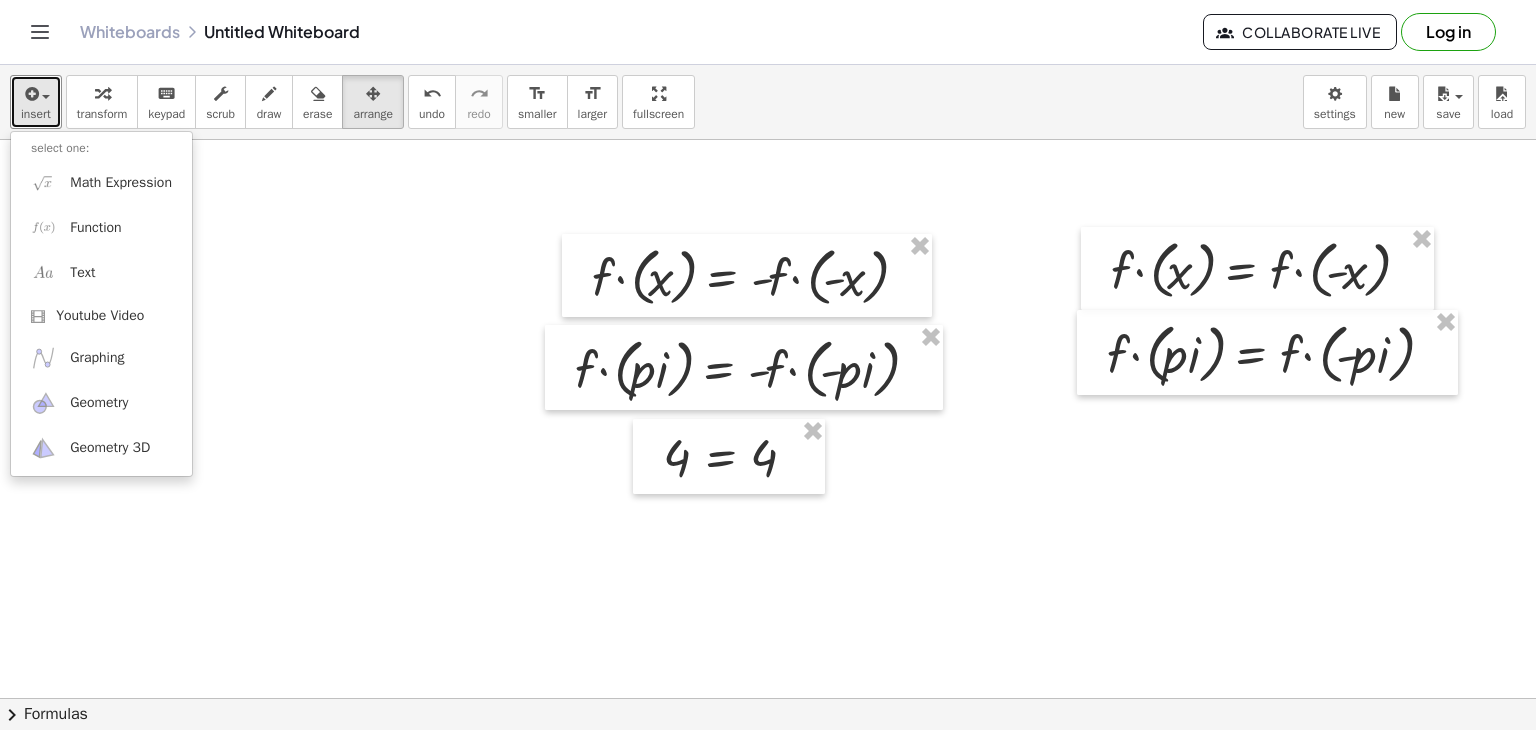 click at bounding box center (776, 676) 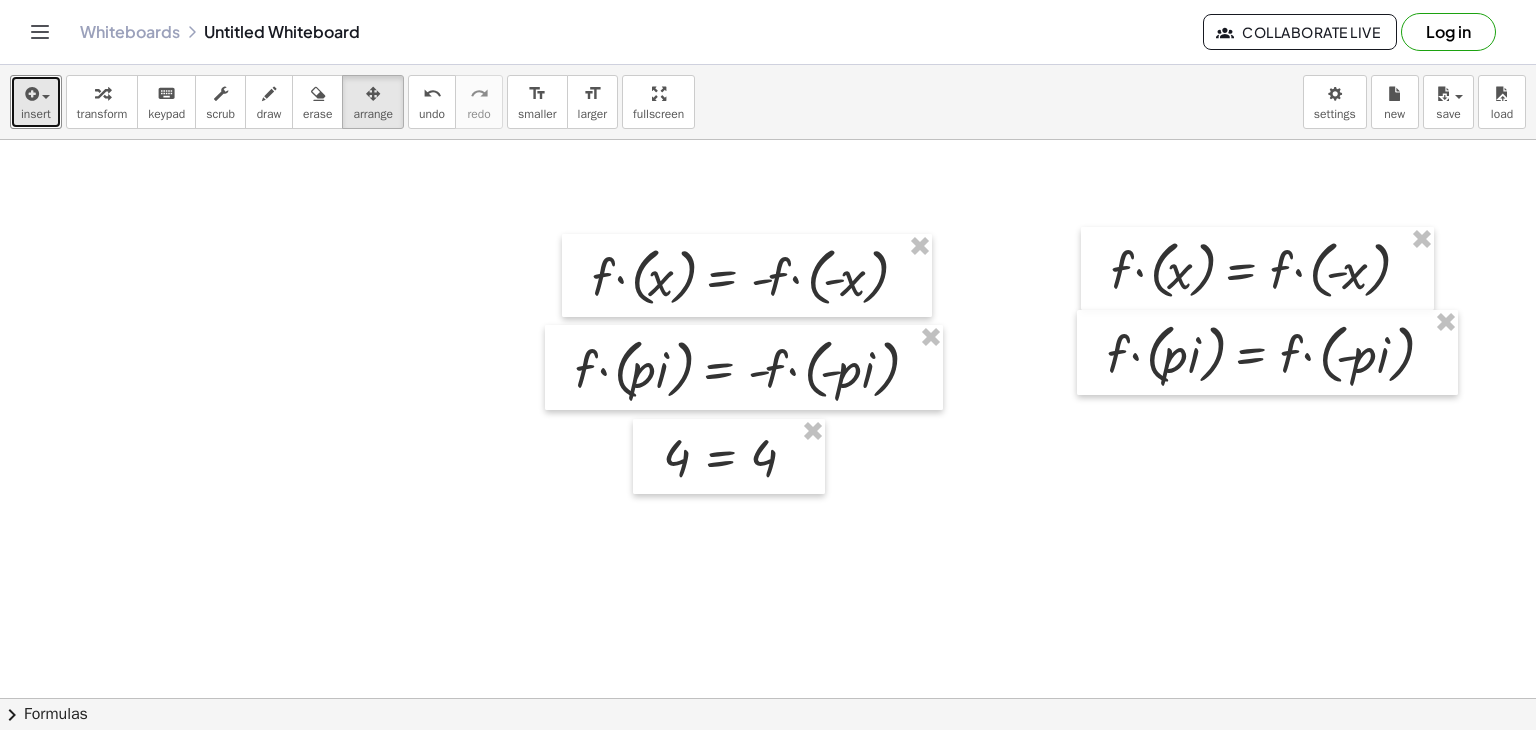 click at bounding box center [776, 676] 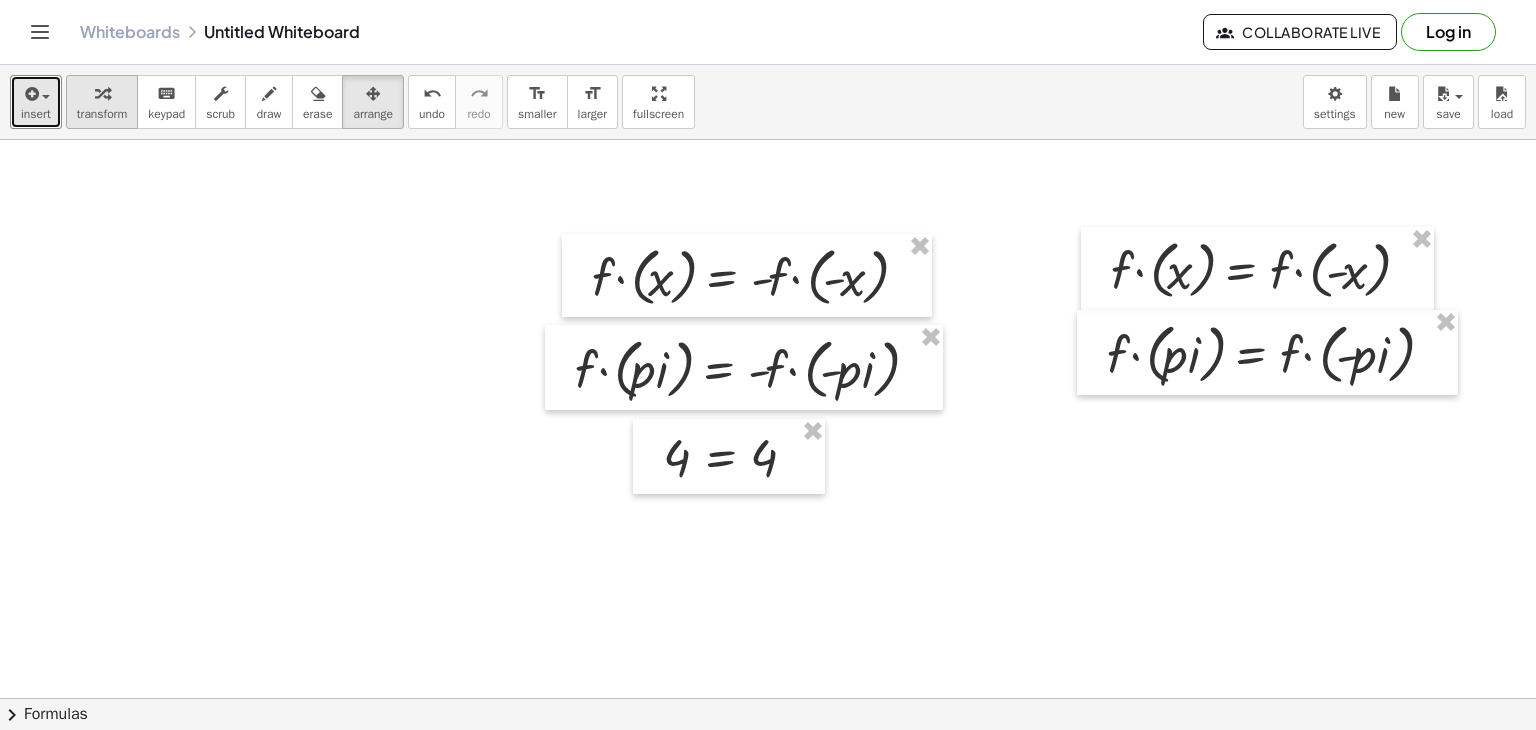 click at bounding box center [102, 93] 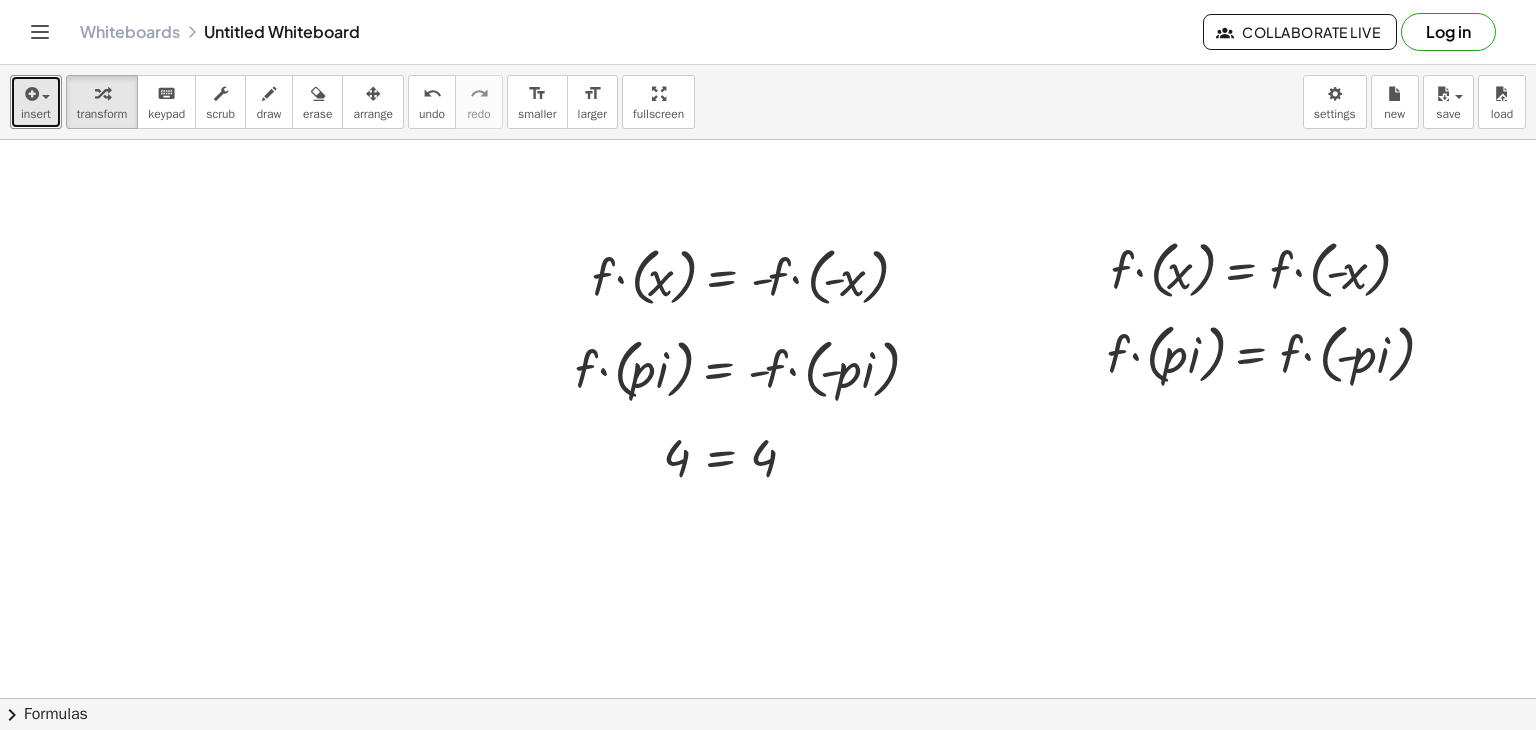 click at bounding box center [776, 676] 